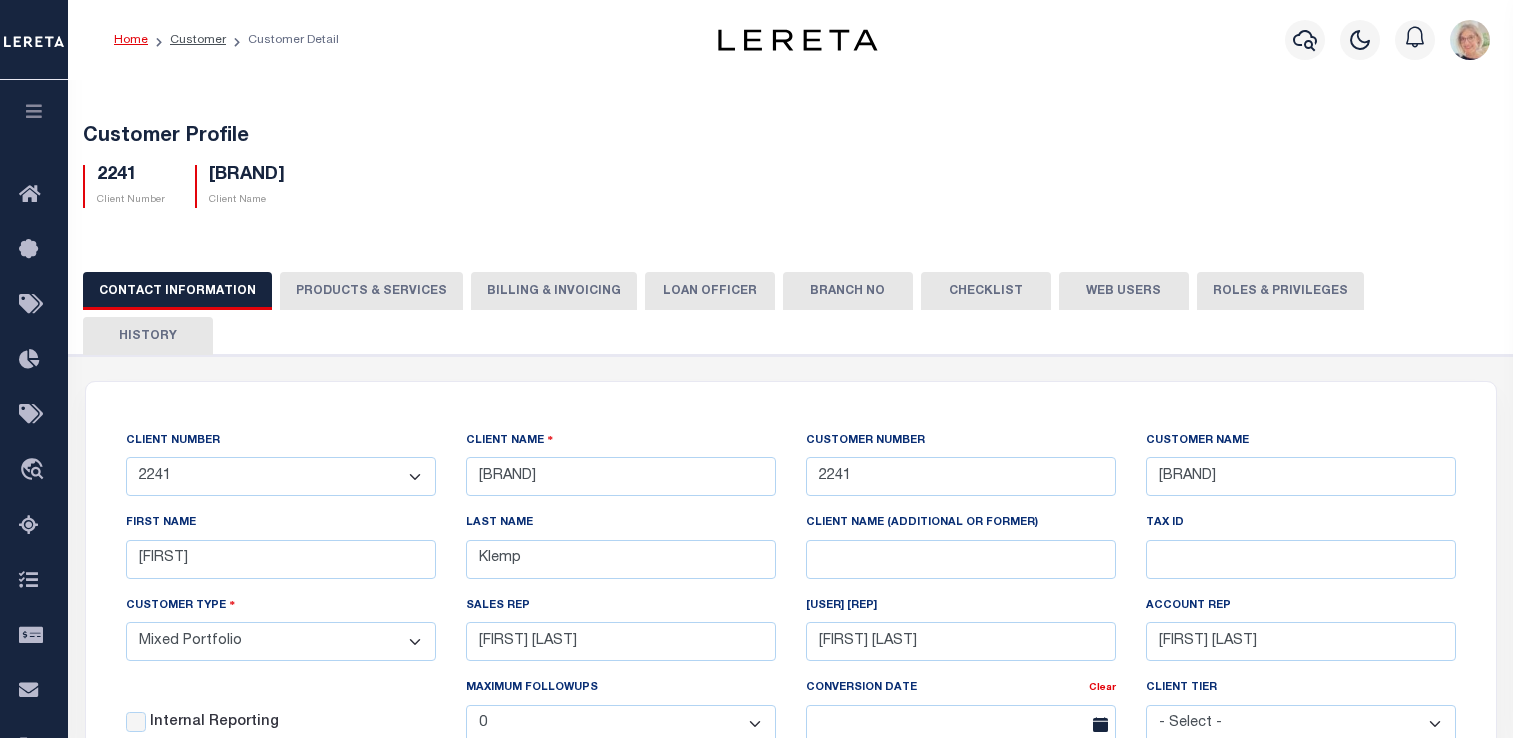 scroll, scrollTop: 0, scrollLeft: 0, axis: both 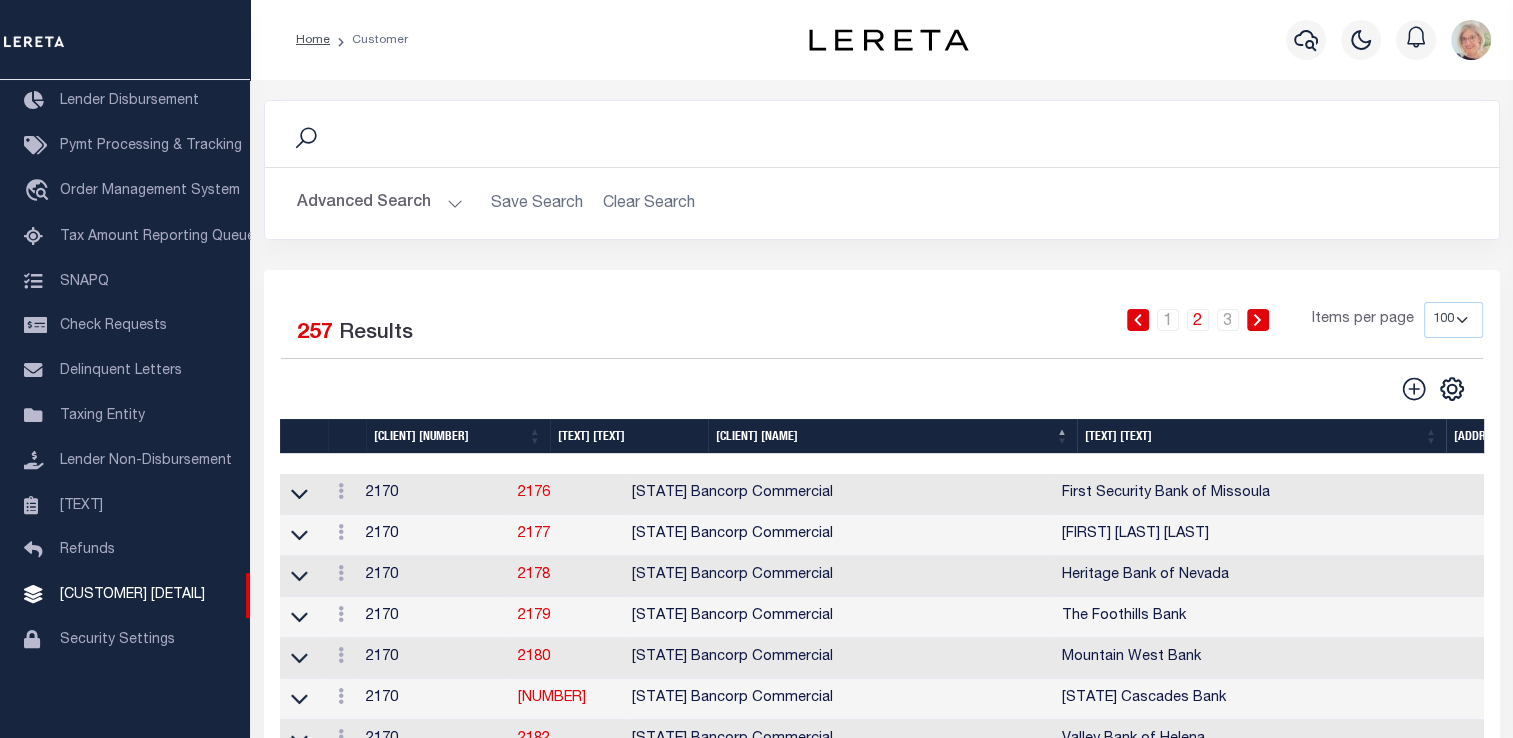 click on "[TEXT] [TEXT]" at bounding box center (629, 436) 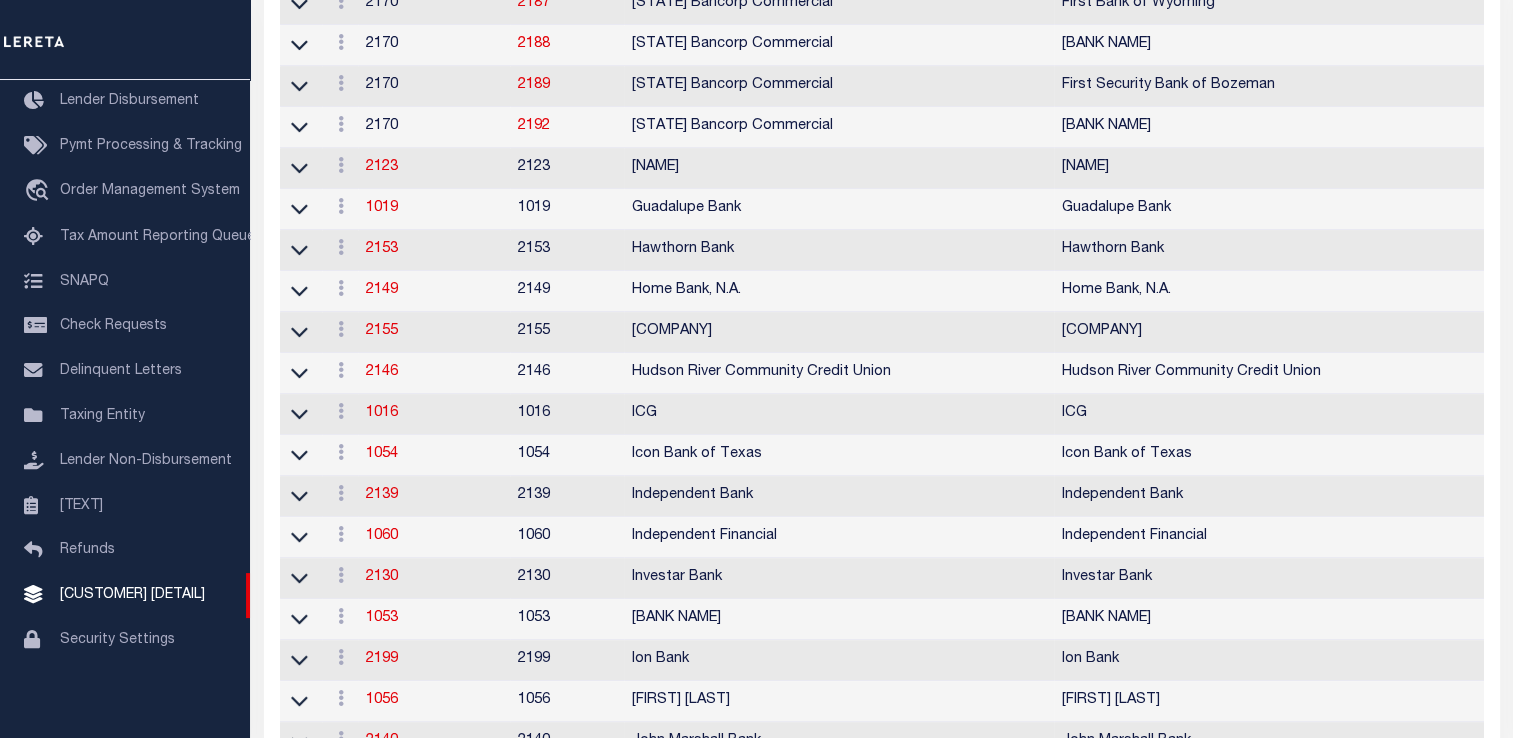 scroll, scrollTop: 0, scrollLeft: 0, axis: both 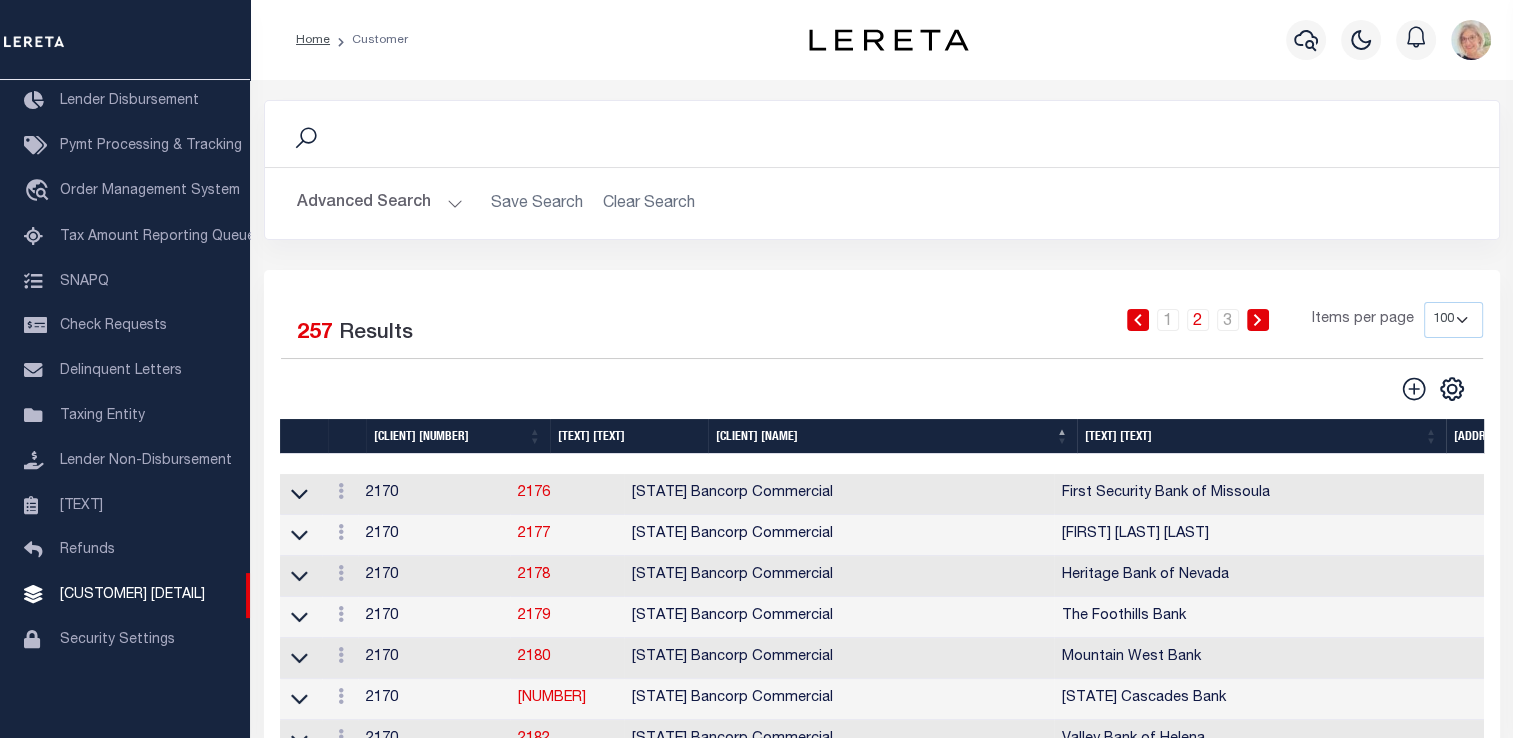 click on "[CLIENT] [NAME]" at bounding box center (892, 436) 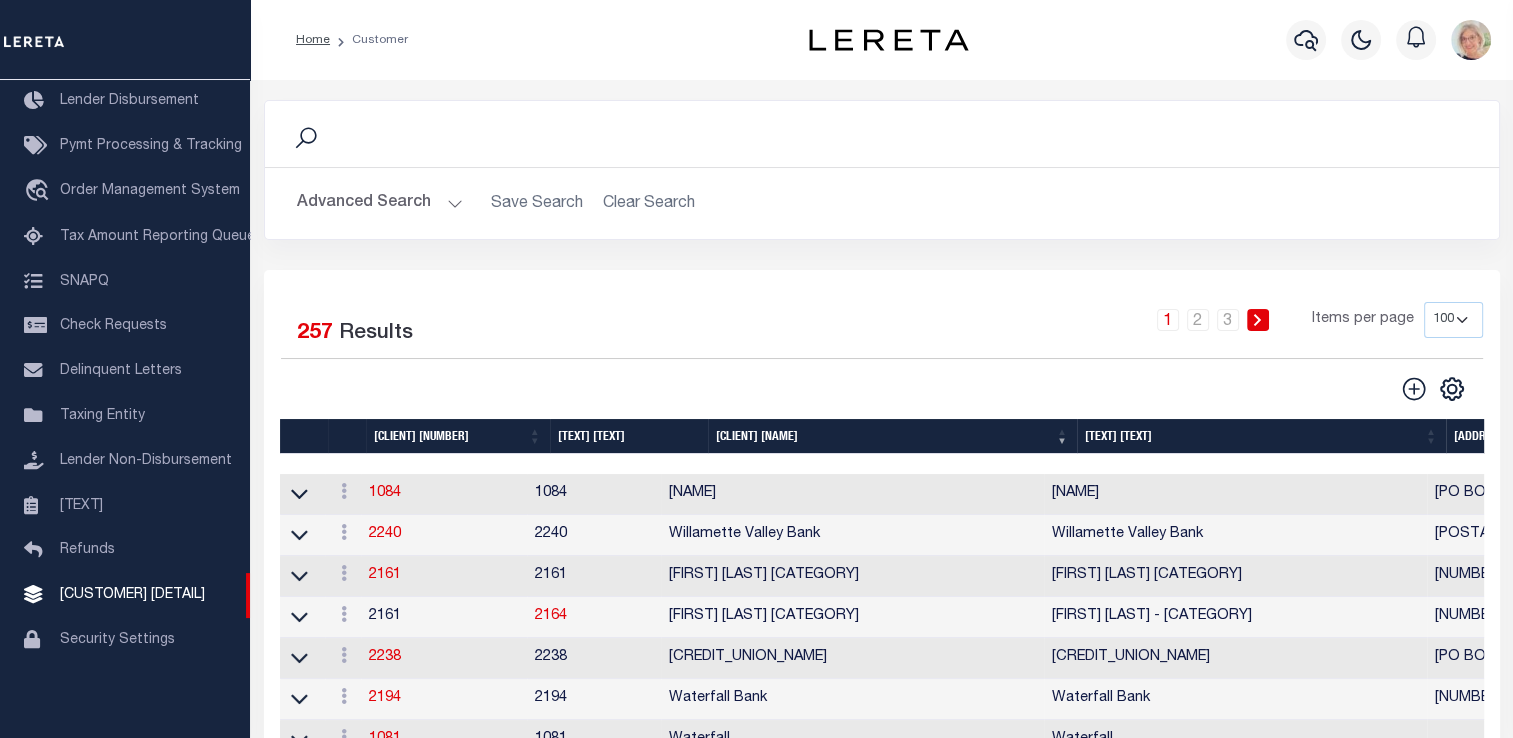 click on "[CLIENT] [NAME]" at bounding box center [892, 436] 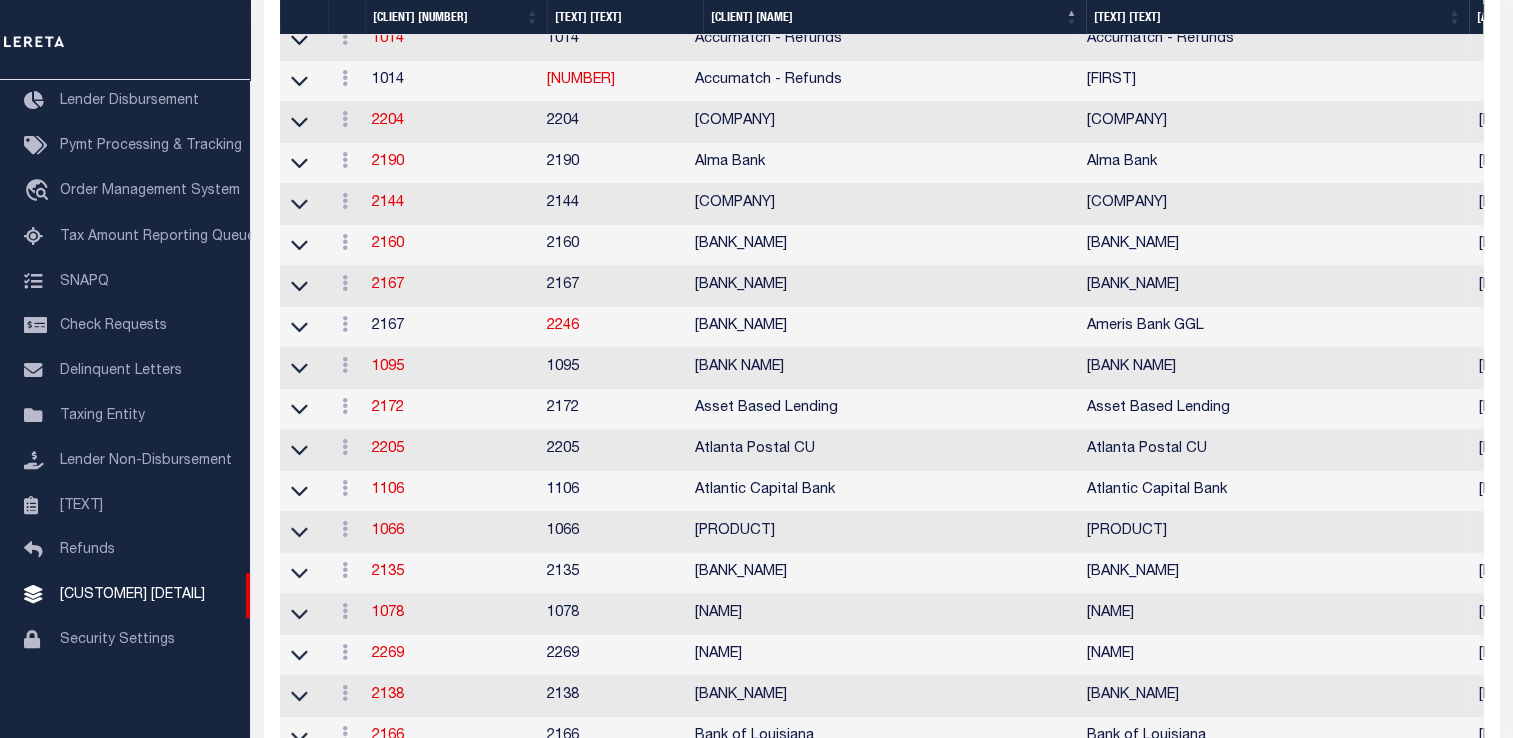 scroll, scrollTop: 400, scrollLeft: 0, axis: vertical 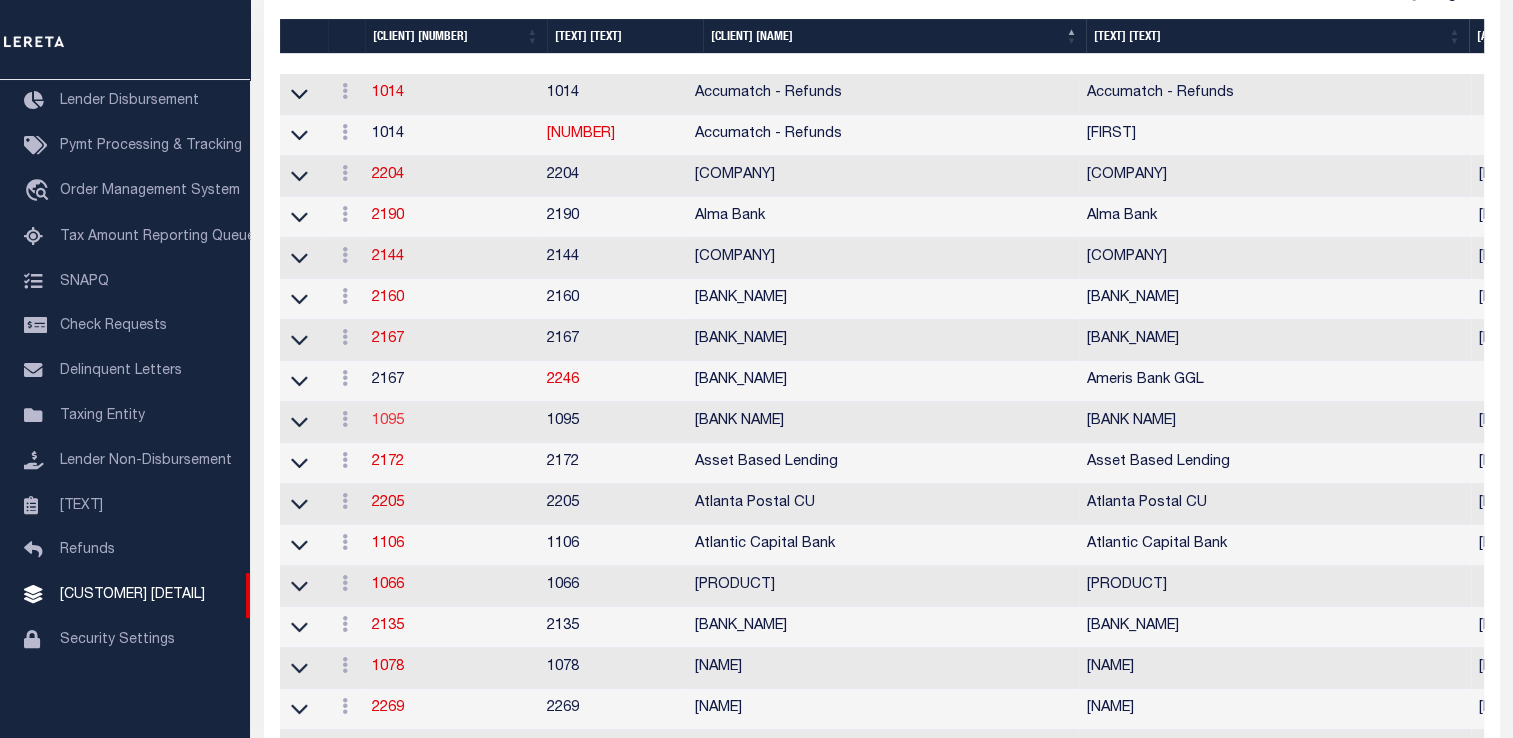 click on "1095" at bounding box center [0, 0] 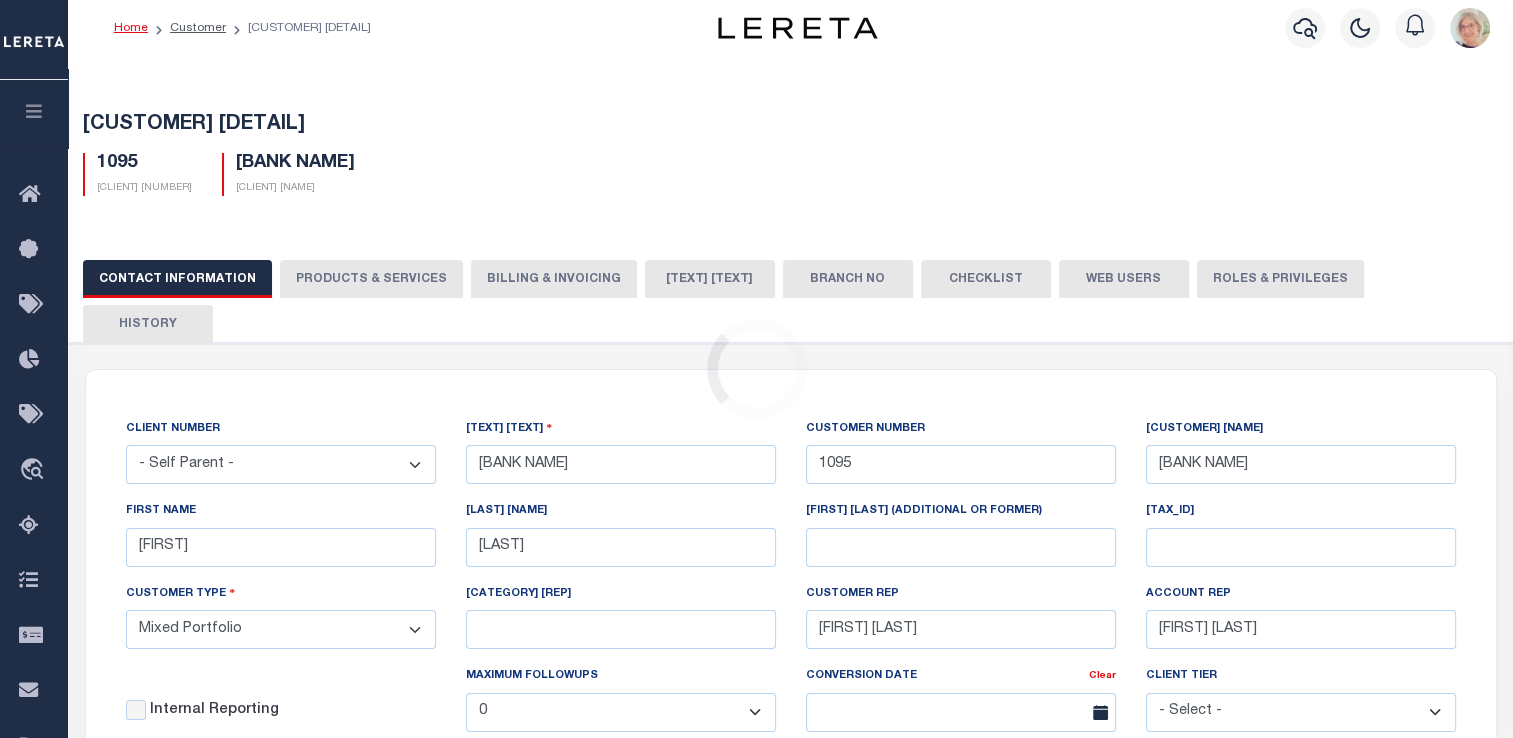 scroll, scrollTop: 0, scrollLeft: 0, axis: both 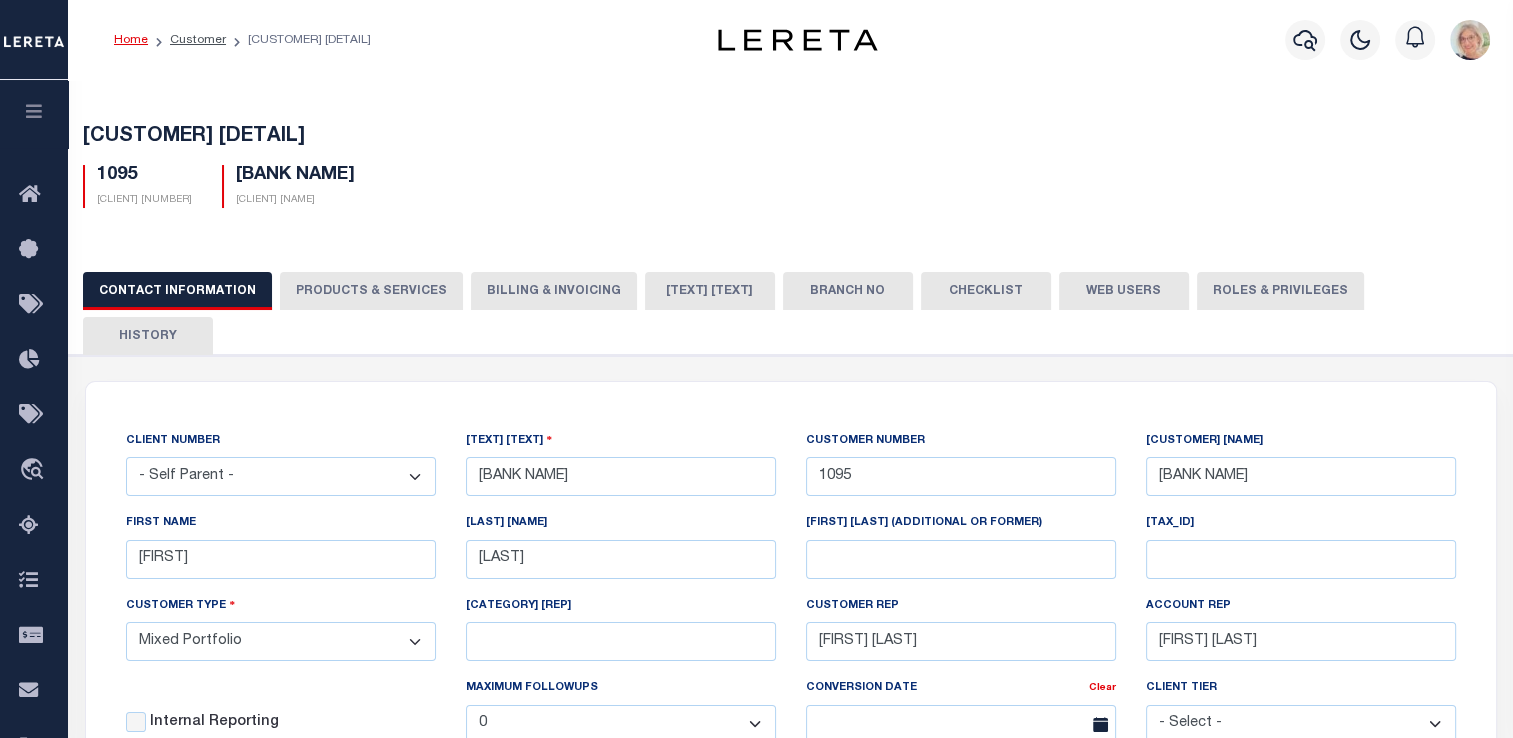 click on "Web Users" at bounding box center [1124, 291] 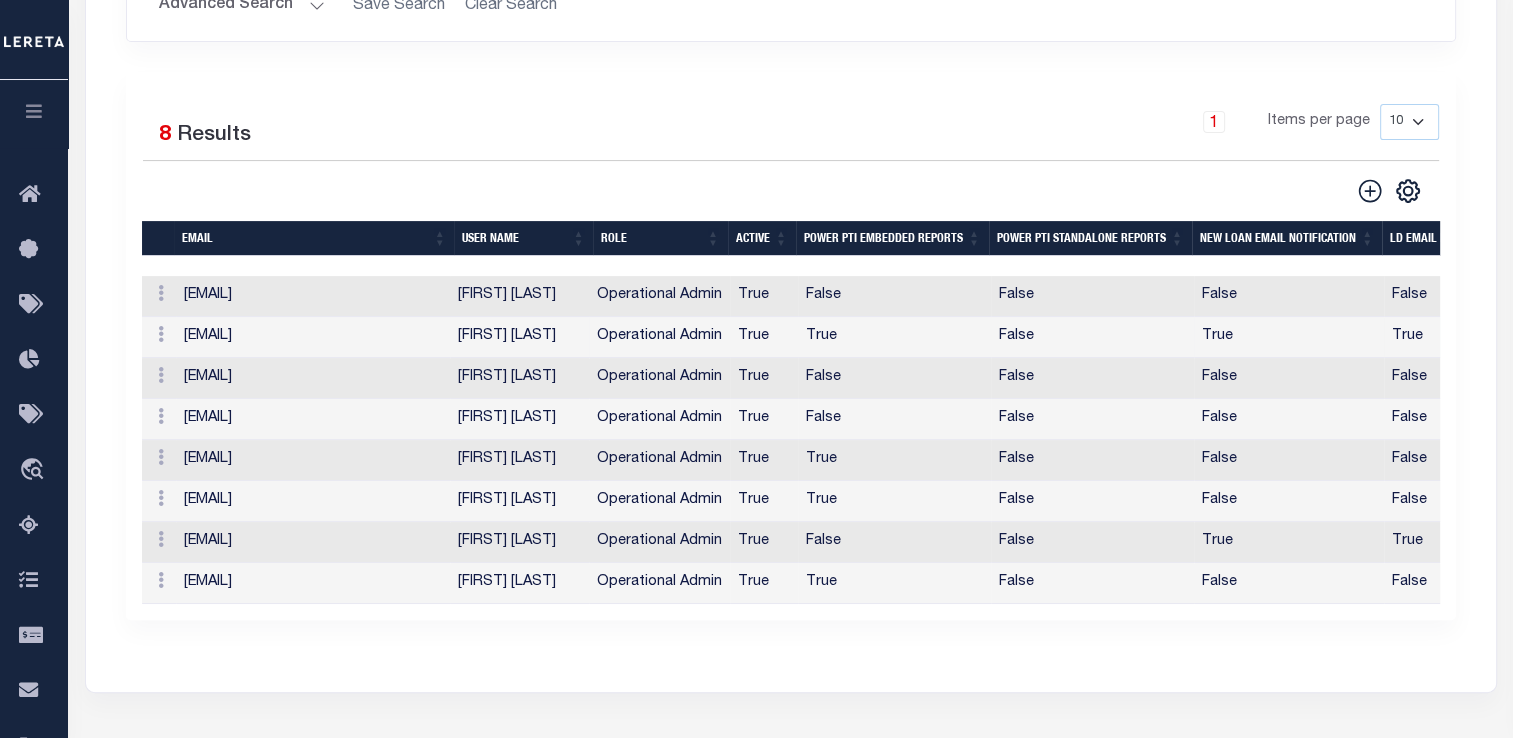scroll, scrollTop: 500, scrollLeft: 0, axis: vertical 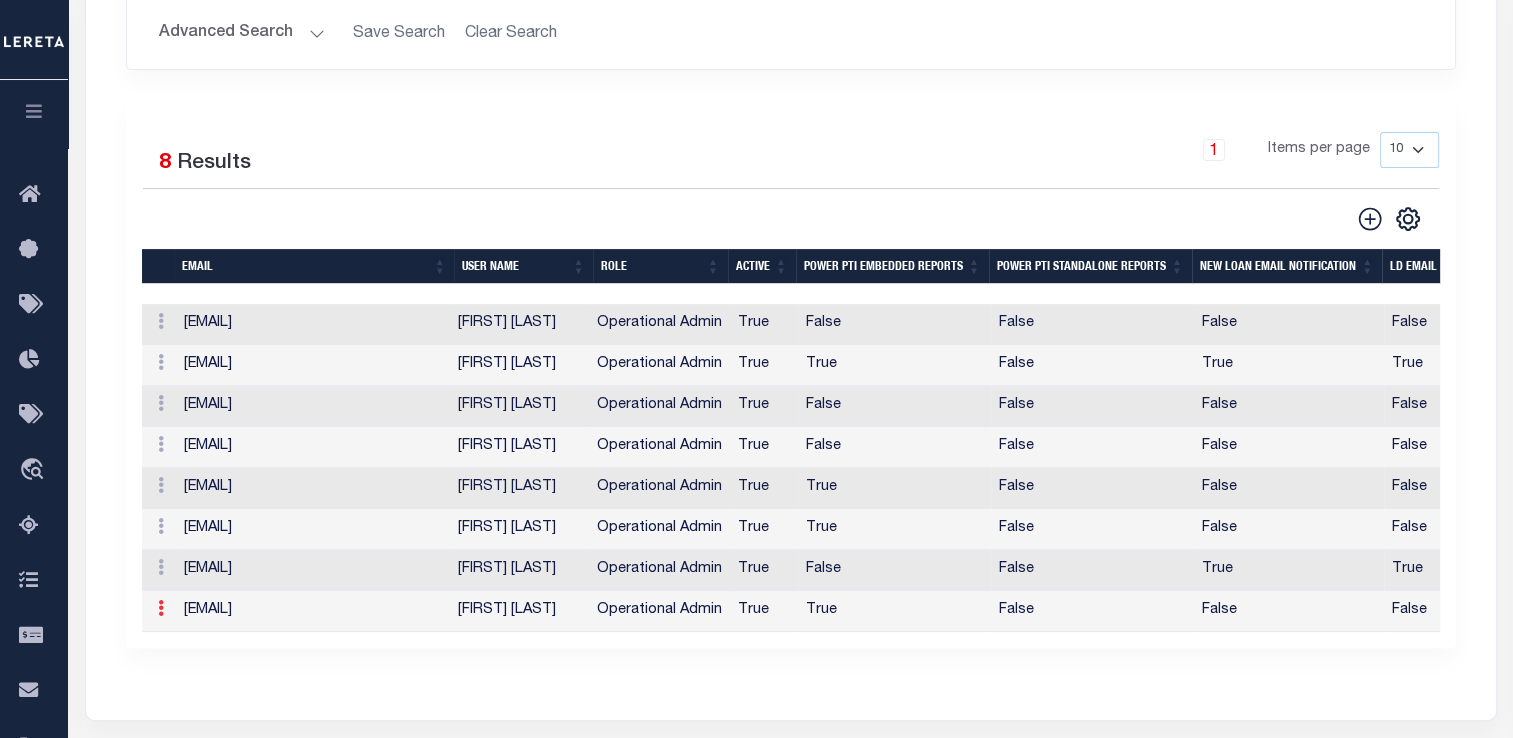 click at bounding box center (161, 362) 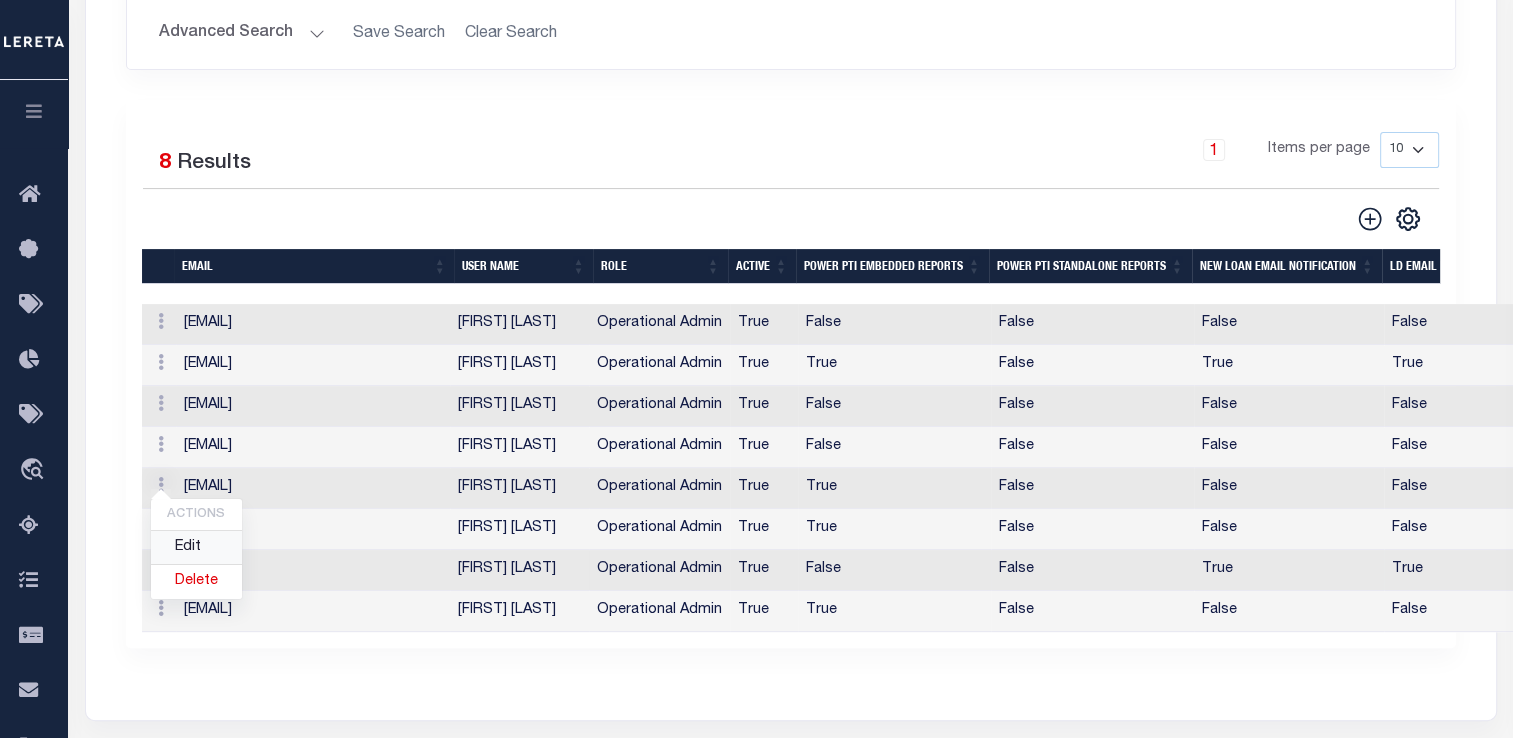 click on "Edit" at bounding box center [196, 547] 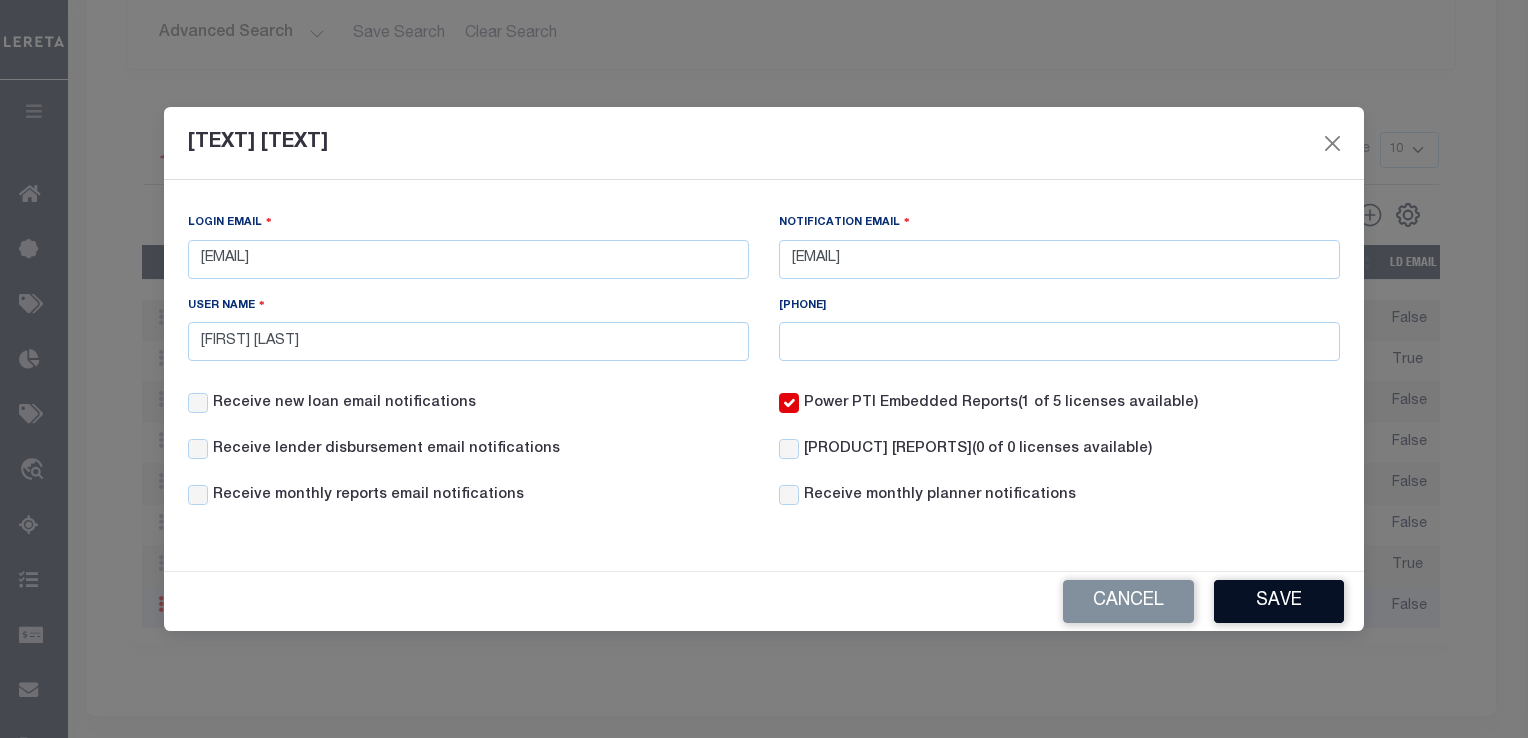 click on "Save" at bounding box center (1279, 601) 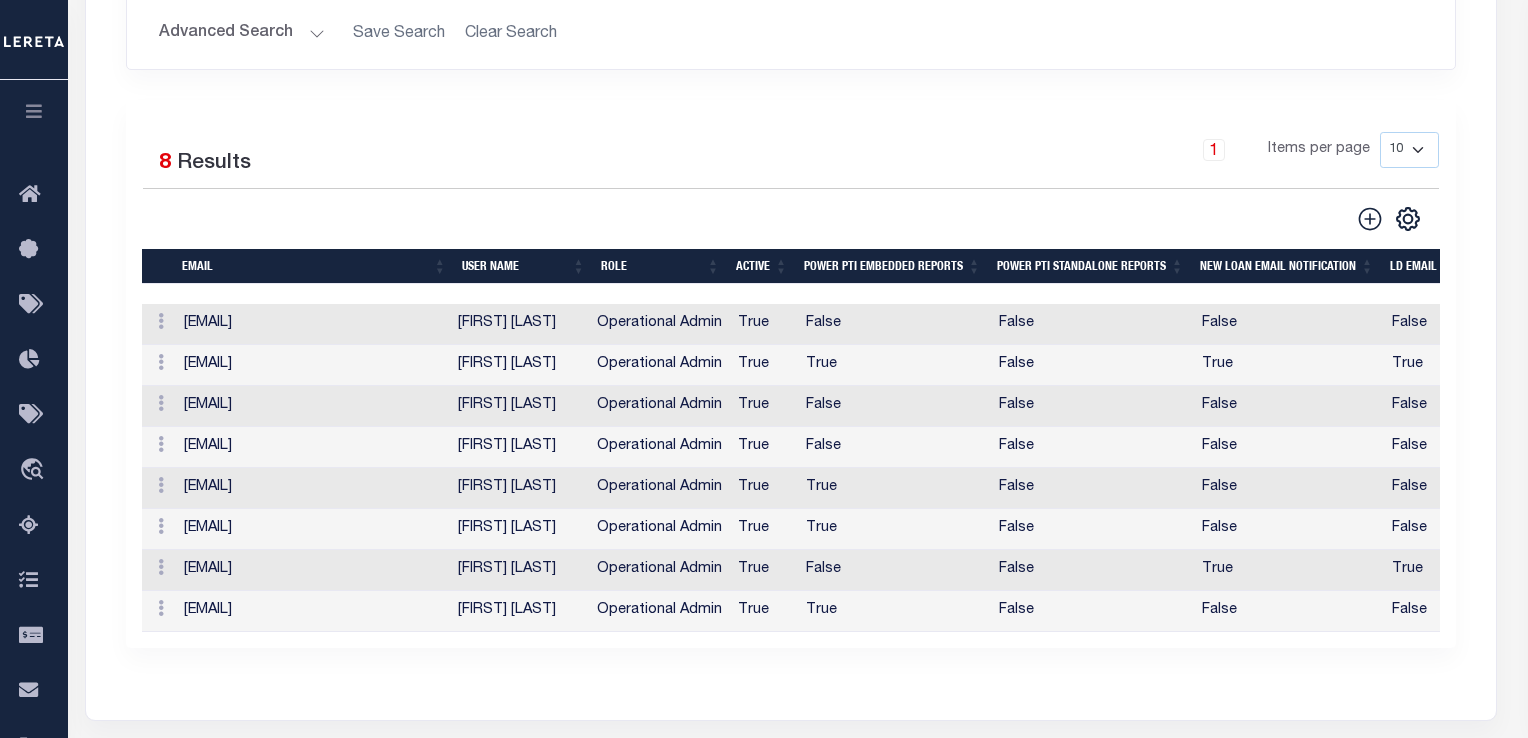 click on "Advanced Search Save Search Clear Search Contains Is" at bounding box center (790, 328) 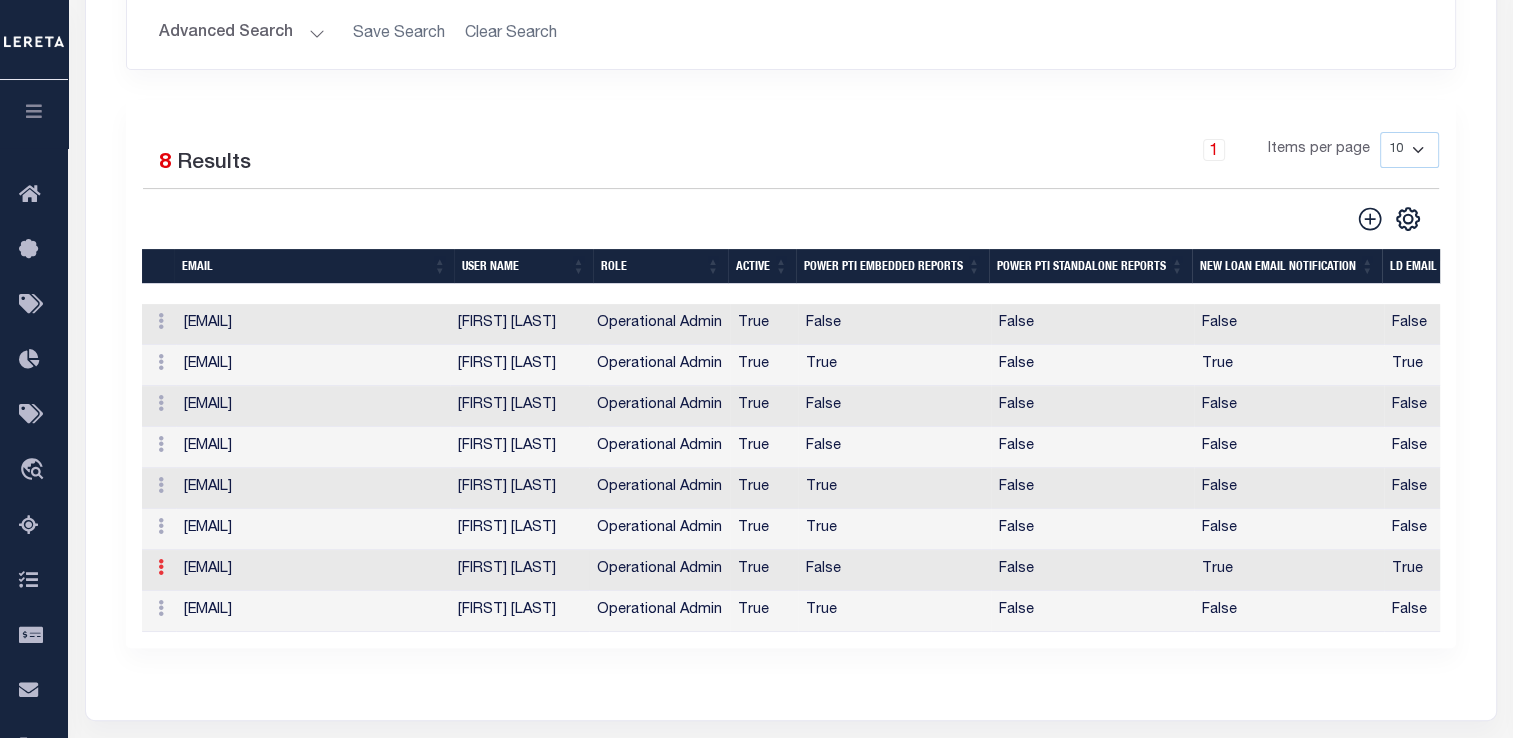 click at bounding box center [161, 321] 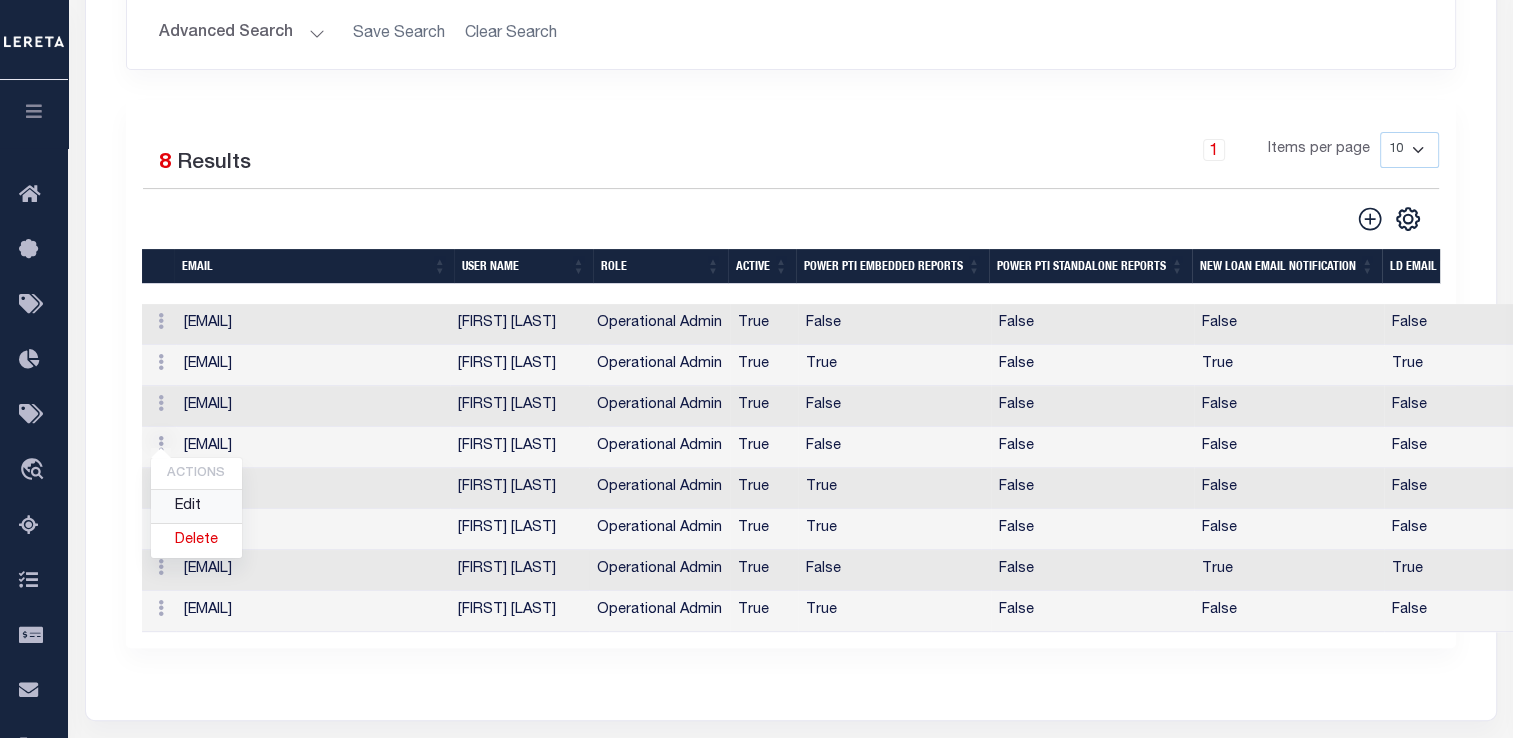 click on "Edit" at bounding box center [196, 506] 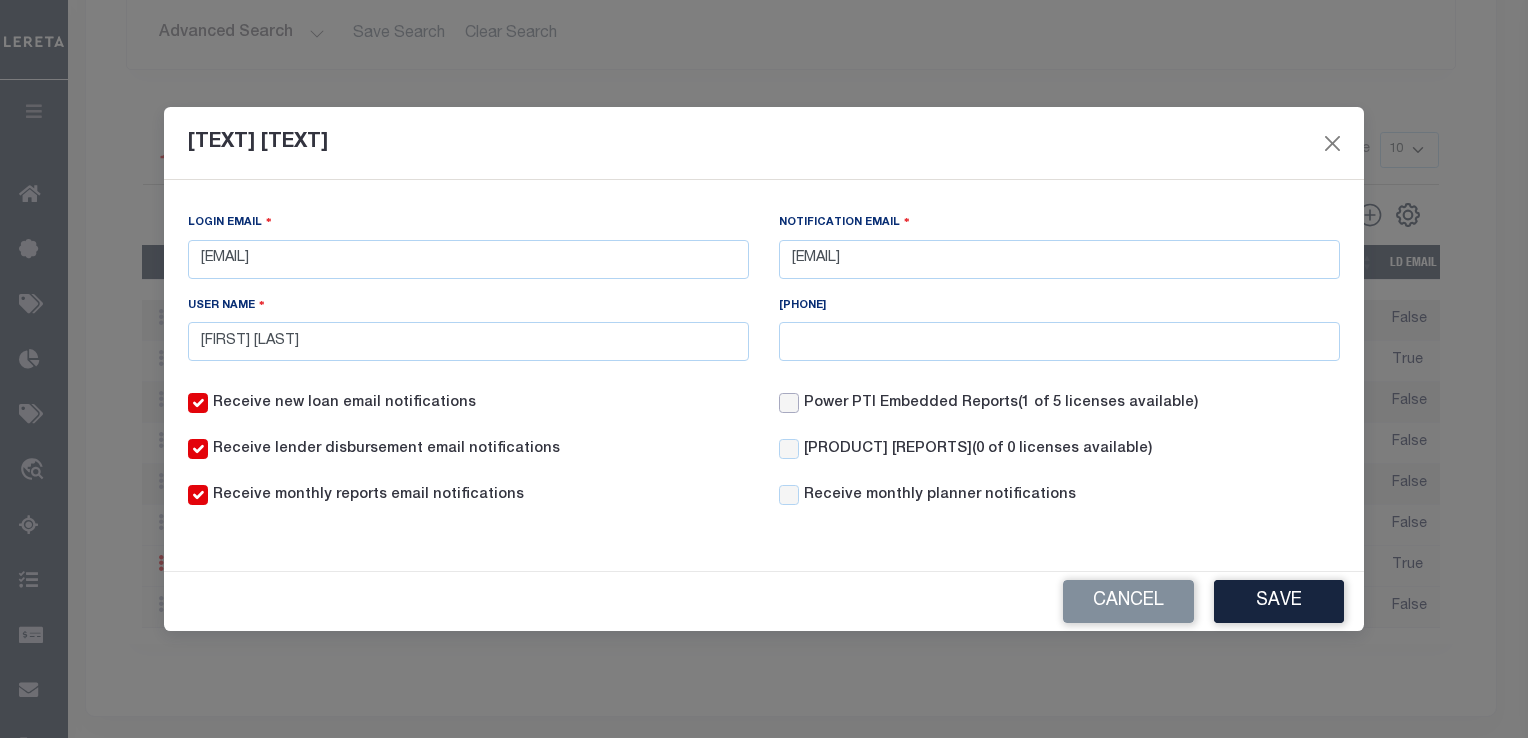 click on "[TEXT] [TEXT] [TEXT] ([NUMBER] of [NUMBER] licenses available)" at bounding box center (789, 403) 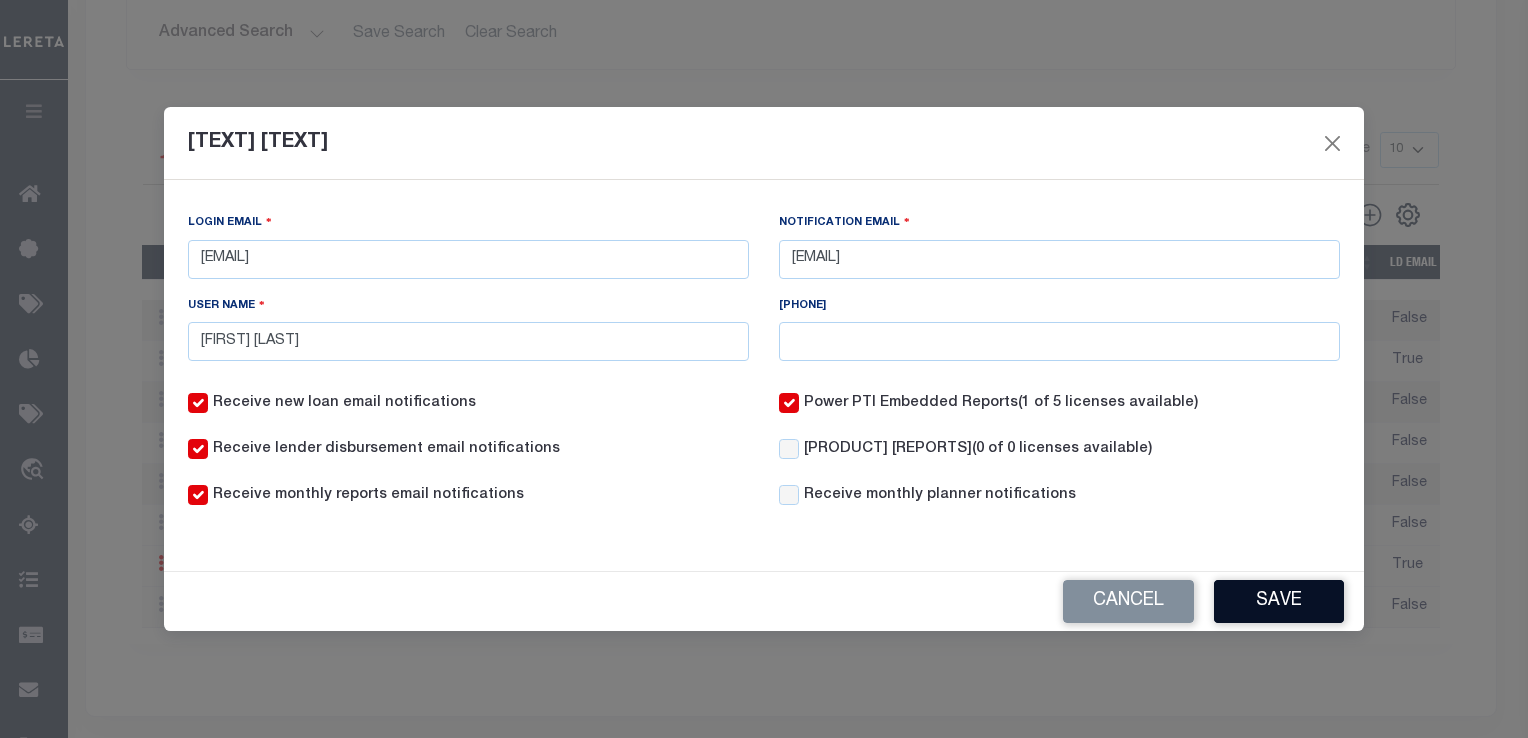 click on "Save" at bounding box center [1279, 601] 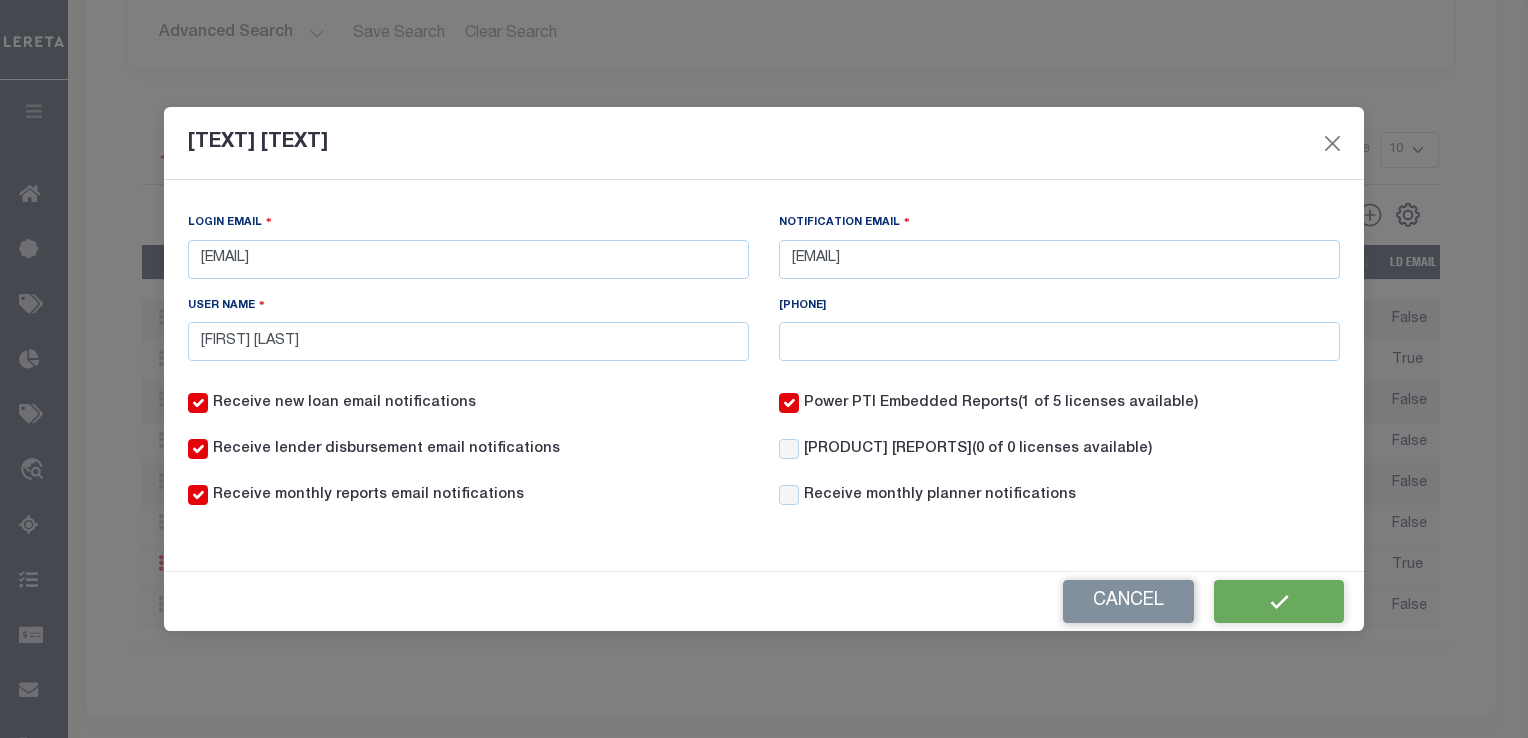 click on "Home Customer Customer Detail
Login [EMAIL]
[EMAIL]
Notification [EMAIL]
[EMAIL]
[USER] [NAME]
[FIRST] [LAST]
[PHONE] [NUMBER]
Cancel" at bounding box center (764, 286) 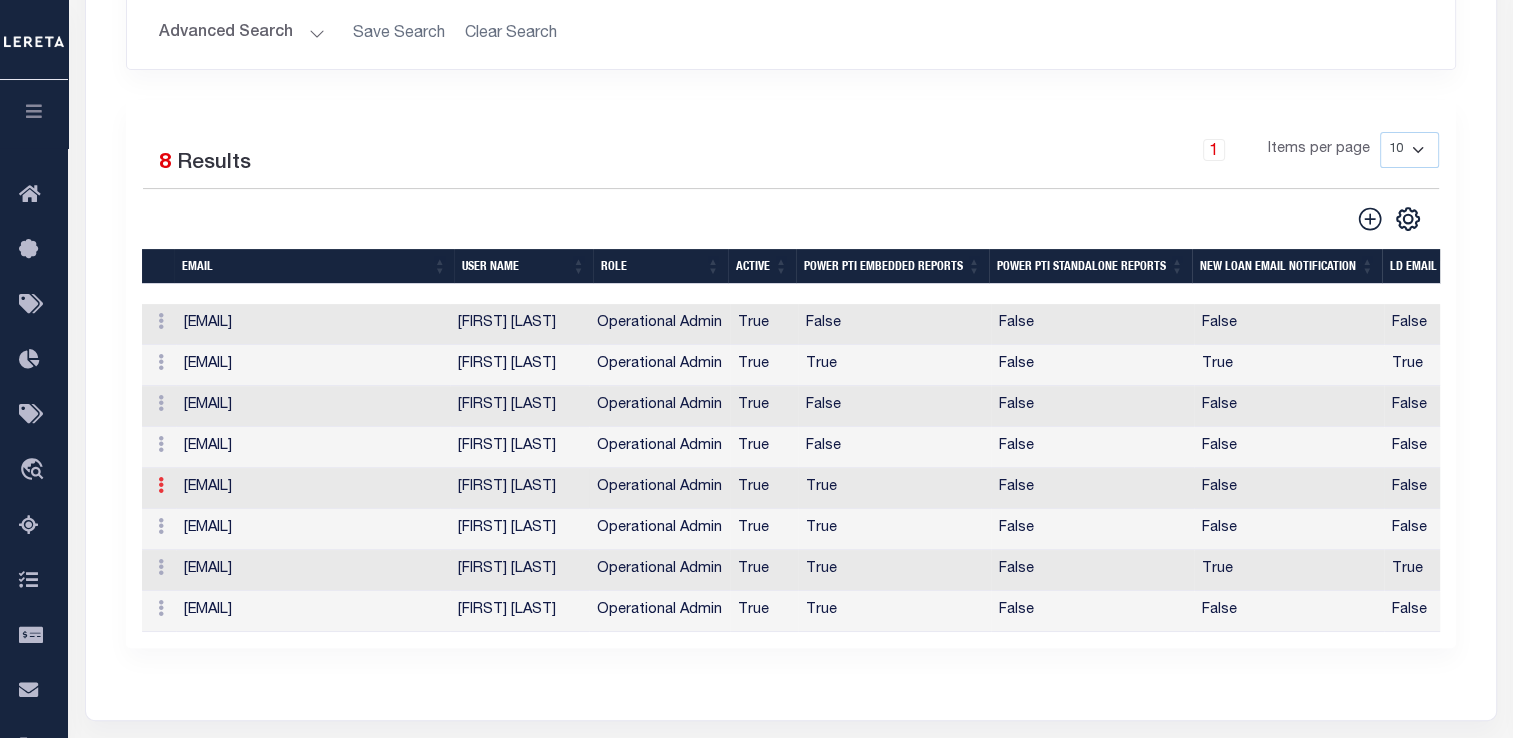 click at bounding box center (161, 321) 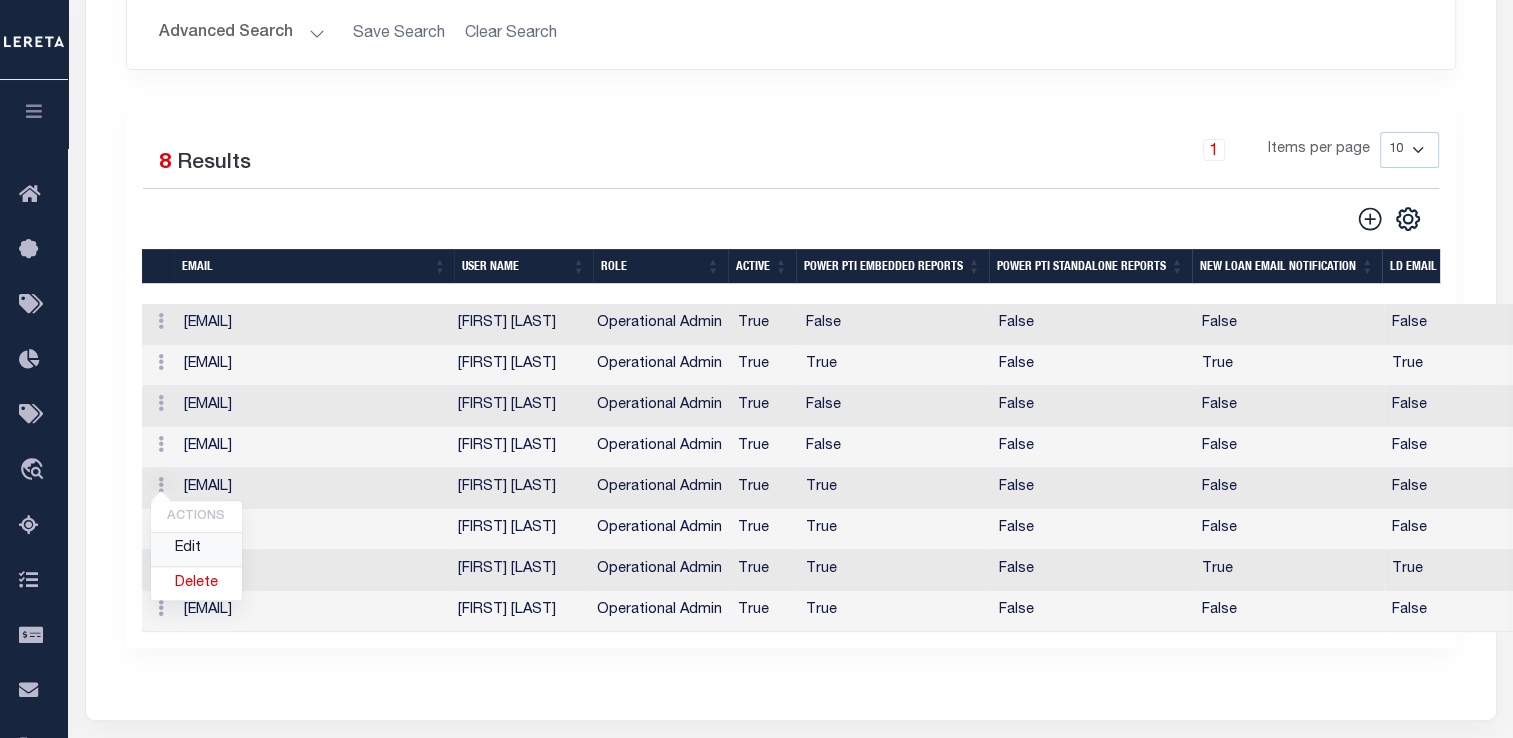 click on "Edit" at bounding box center [196, 549] 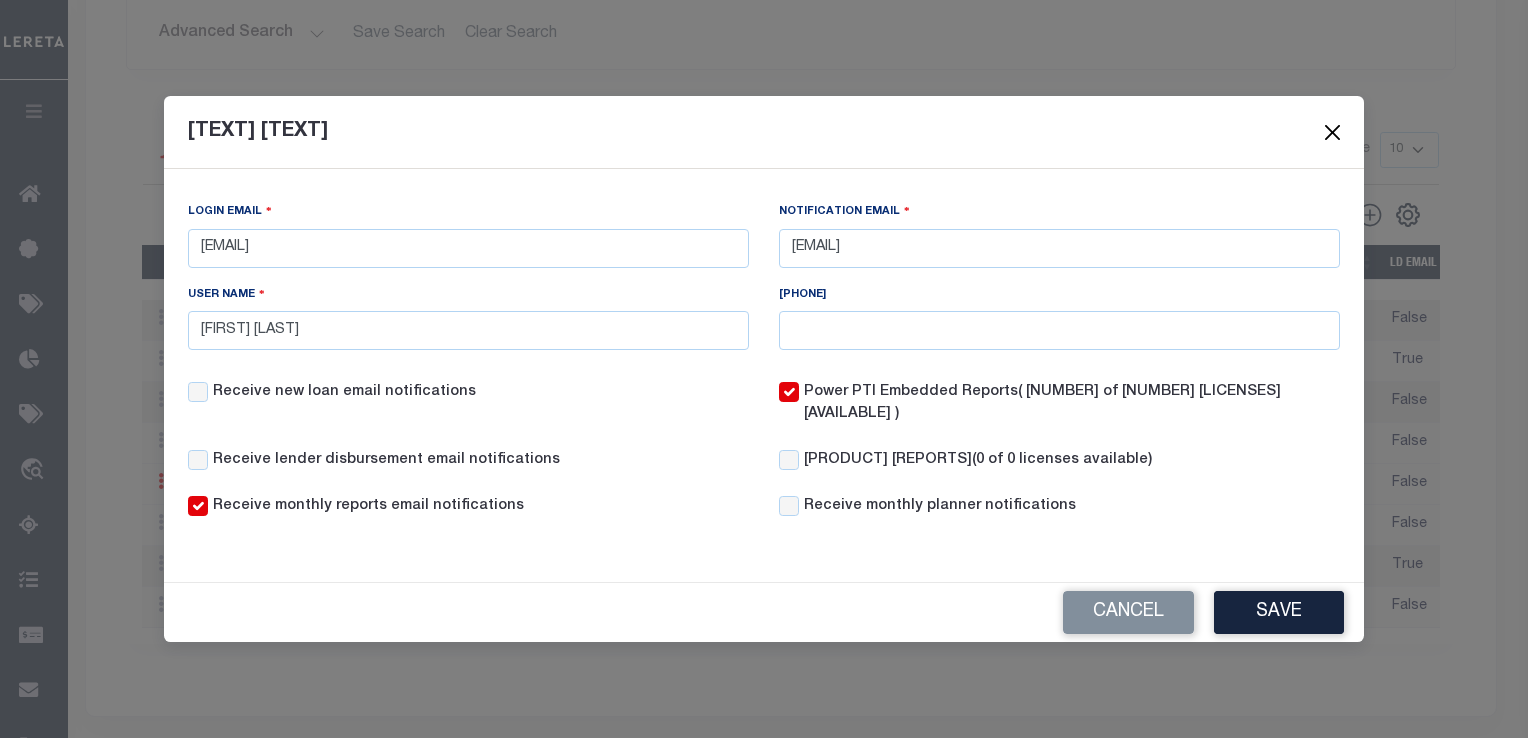 click at bounding box center (1333, 132) 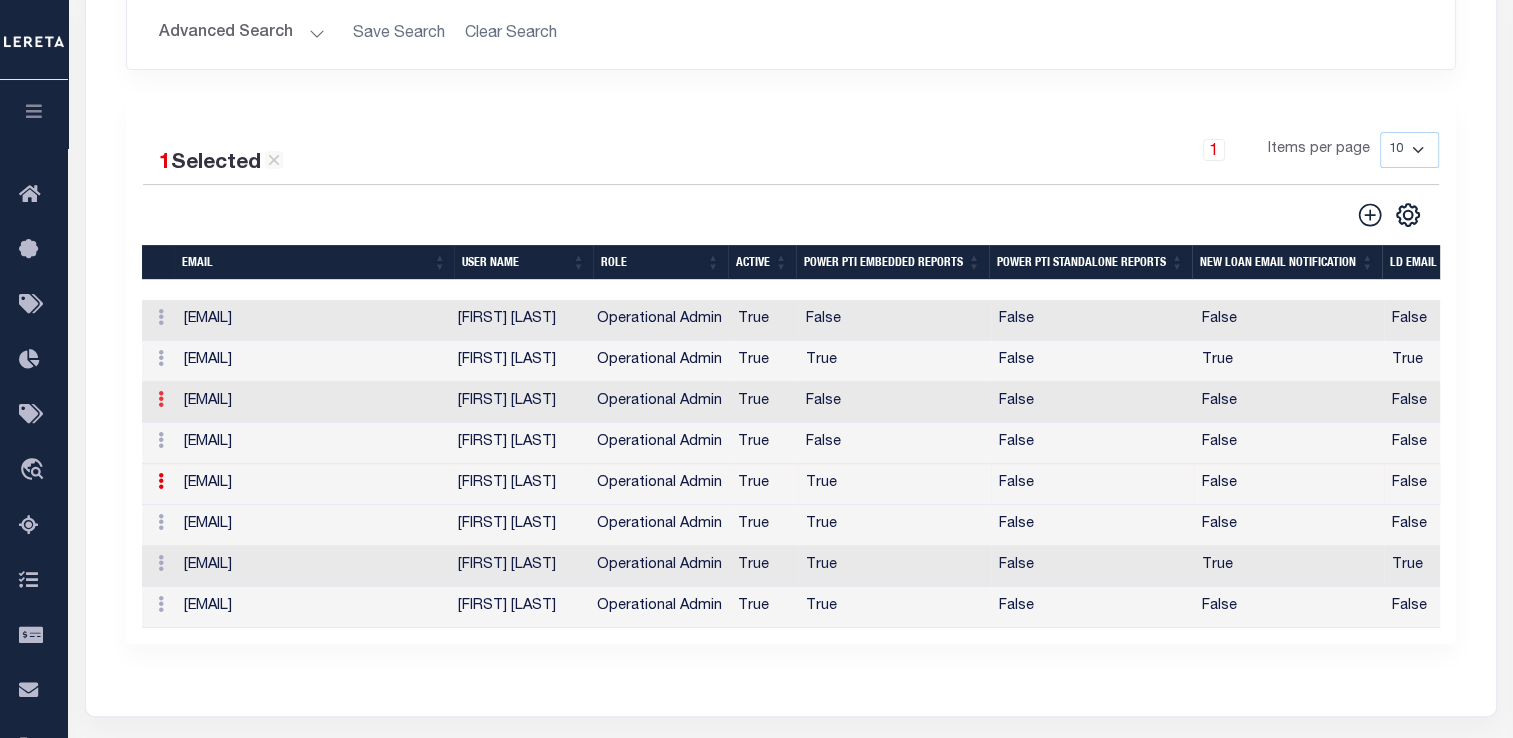 click at bounding box center (161, 317) 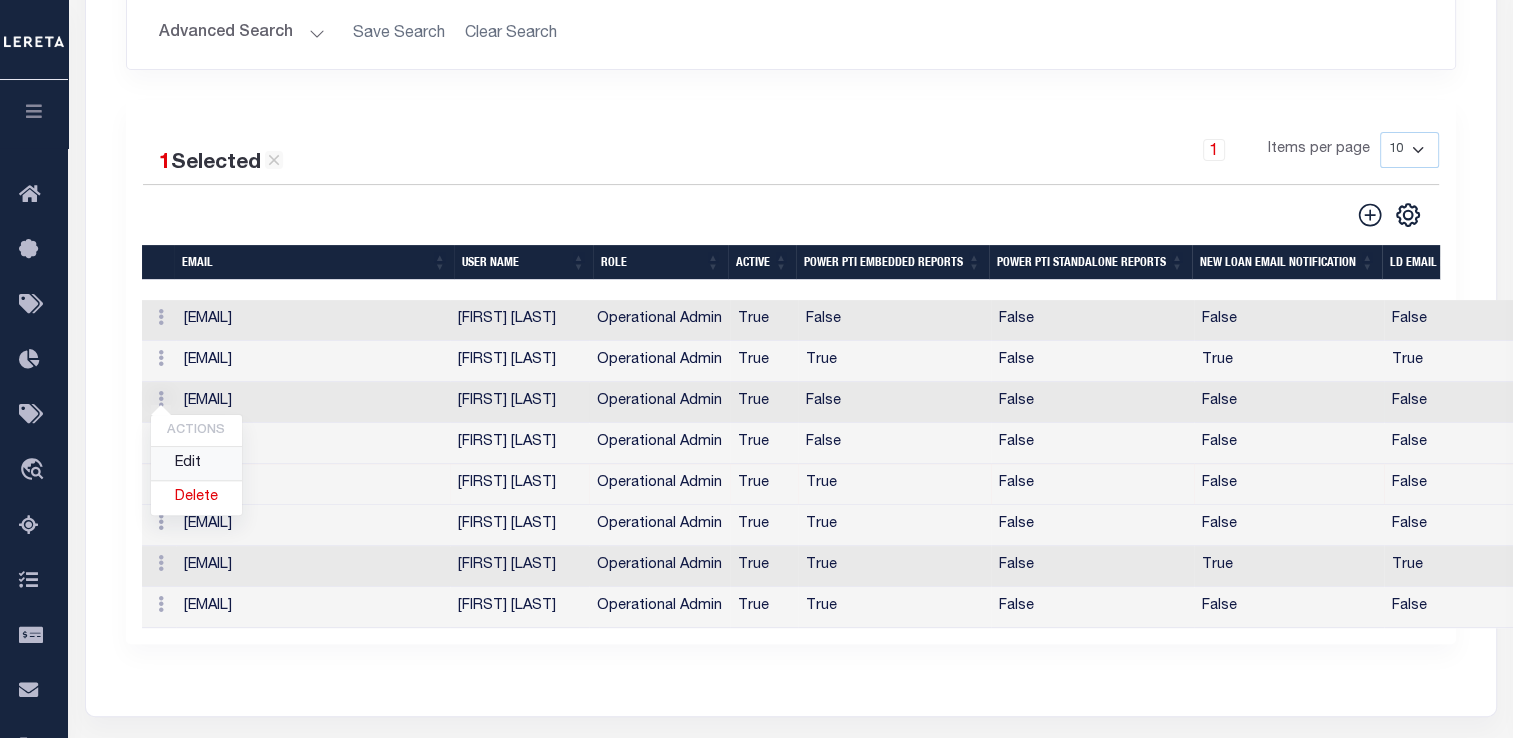 click on "Edit" at bounding box center (196, 463) 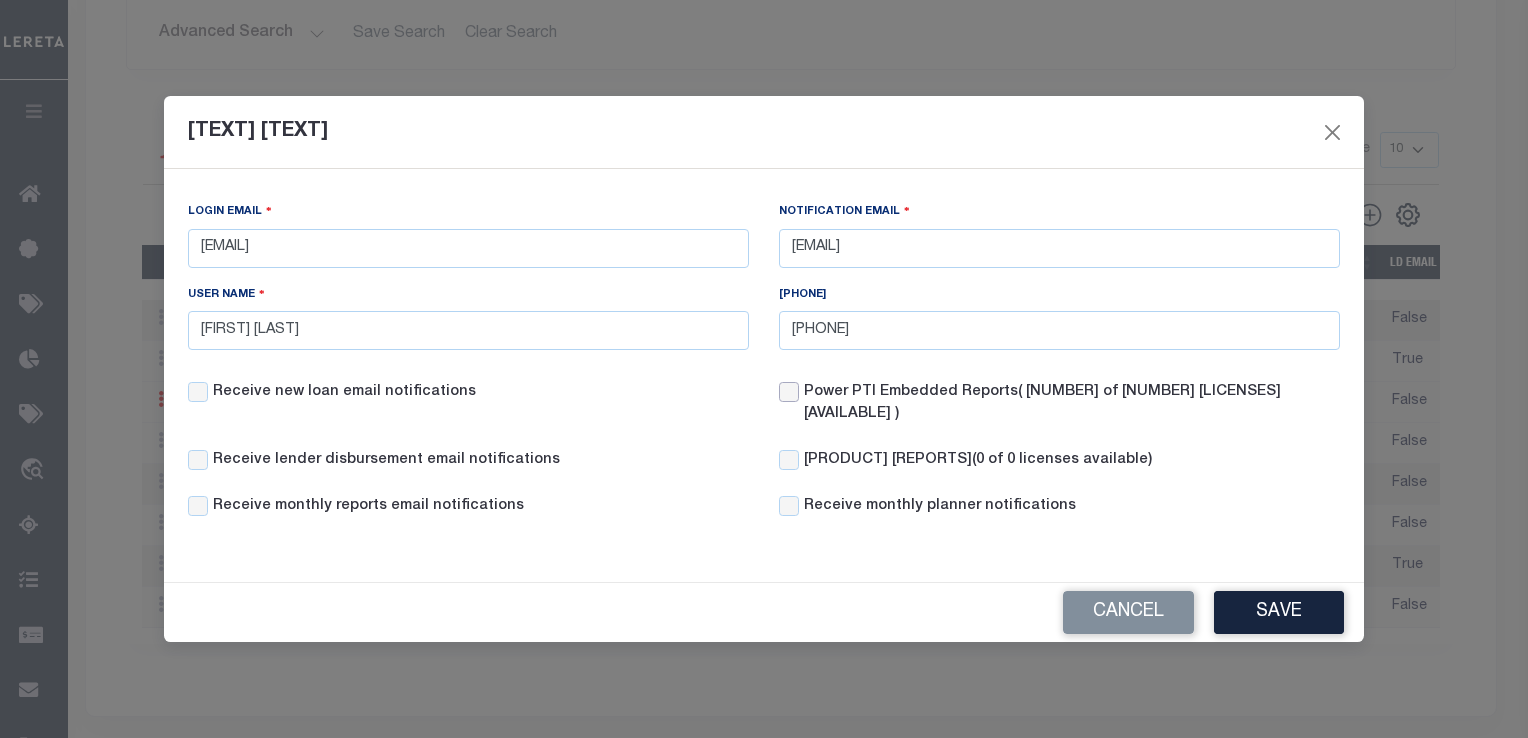 click on "[POWER] [PTI] [EMBEDDED] [REPORTS] ([NUMBER] of [NUMBER] licenses available)" at bounding box center [789, 392] 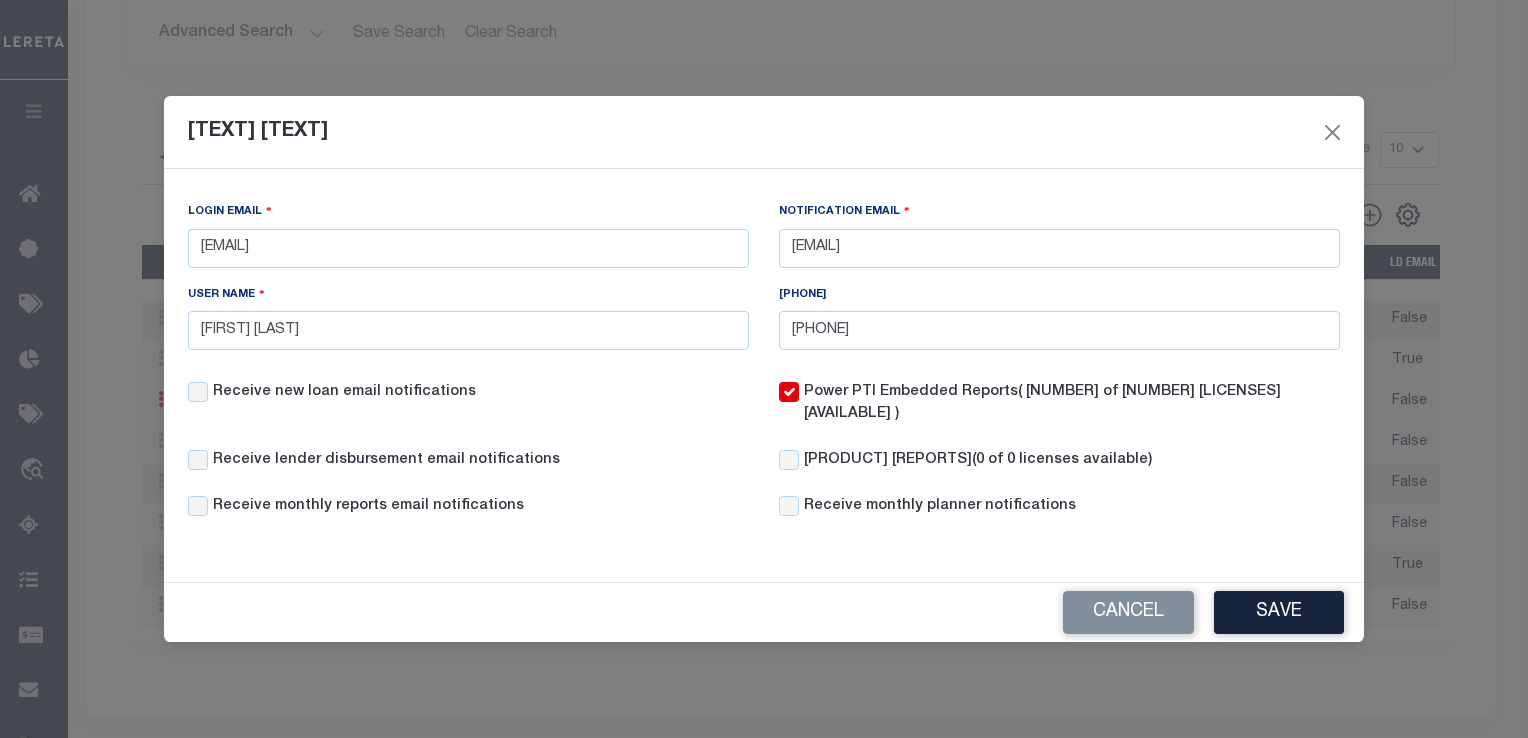 click on "Save" at bounding box center (1279, 612) 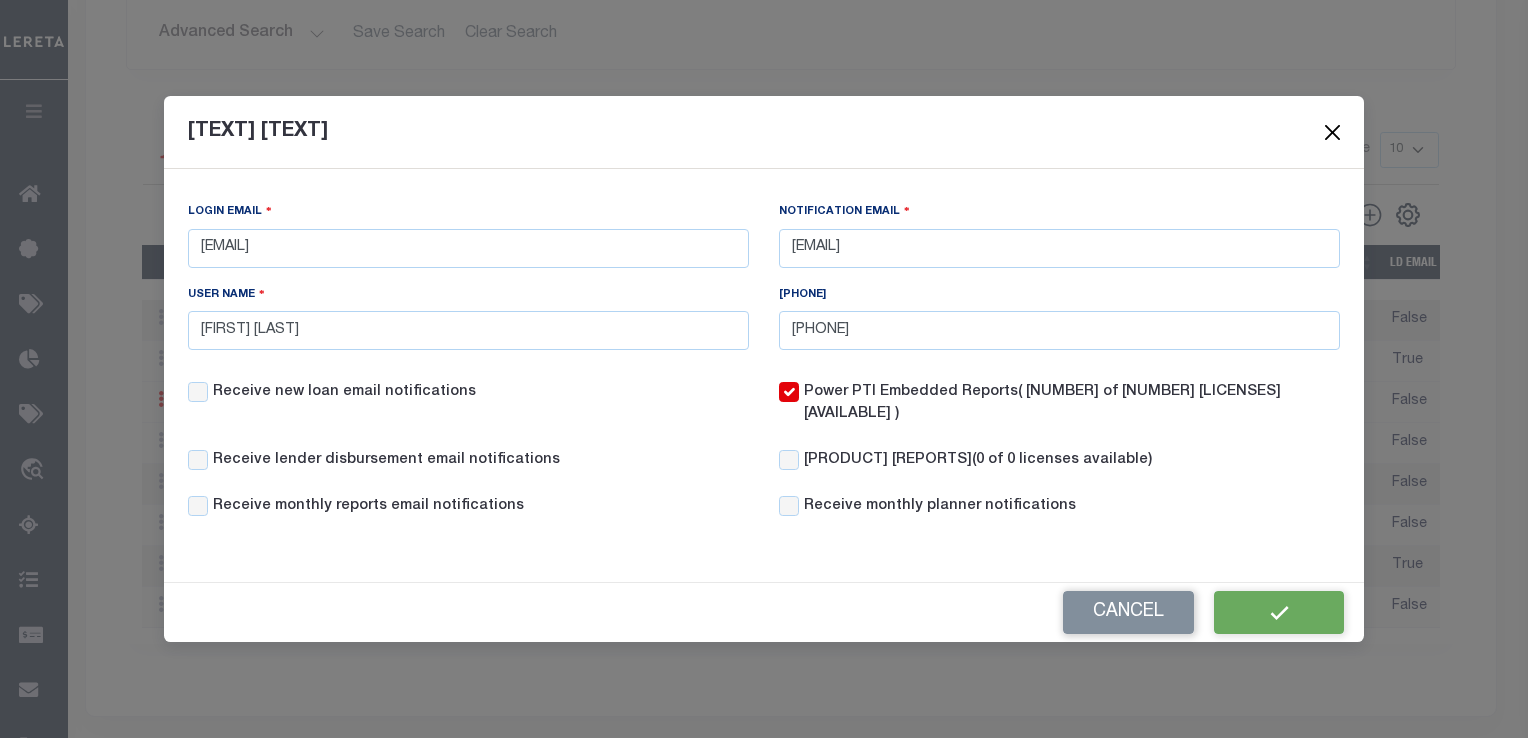 click at bounding box center [1333, 132] 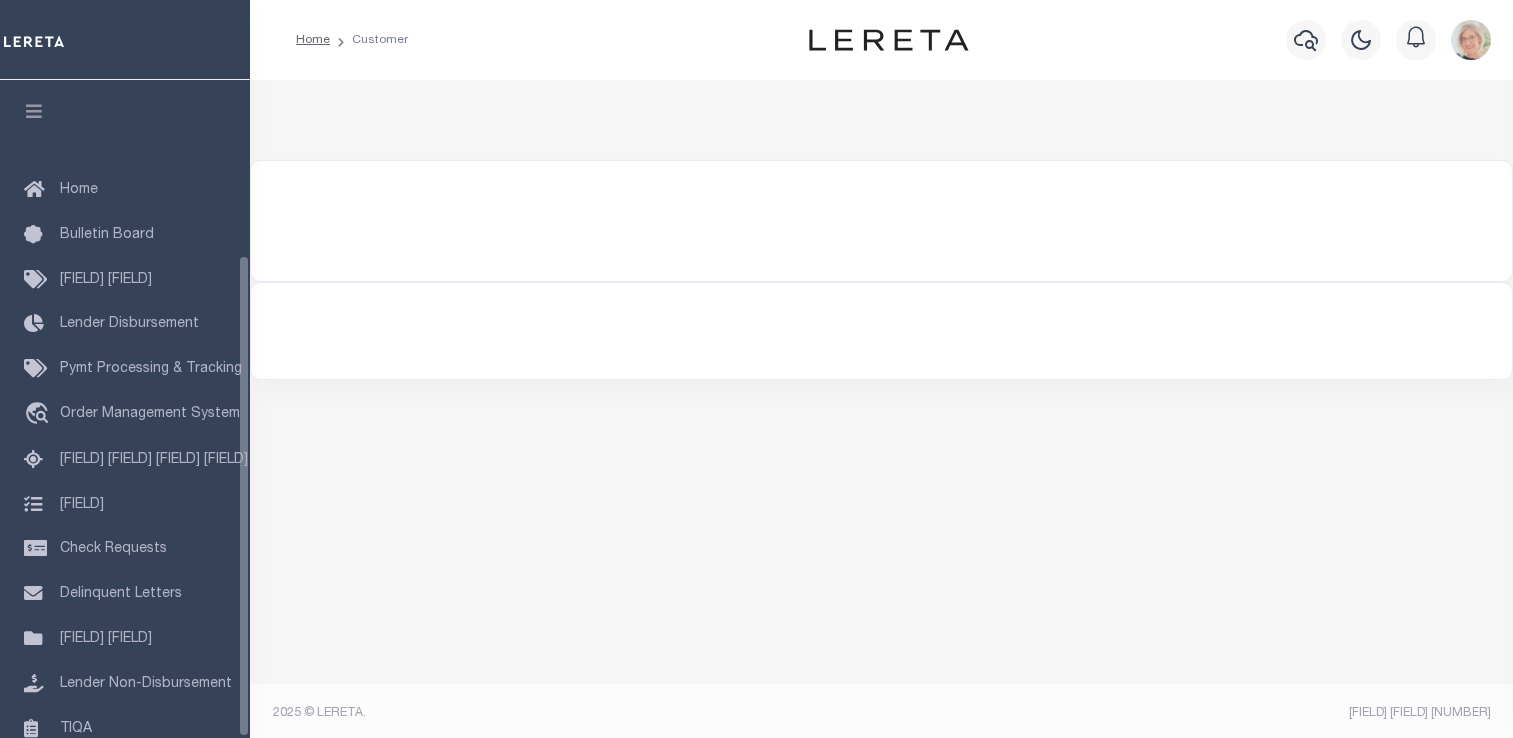 scroll, scrollTop: 0, scrollLeft: 0, axis: both 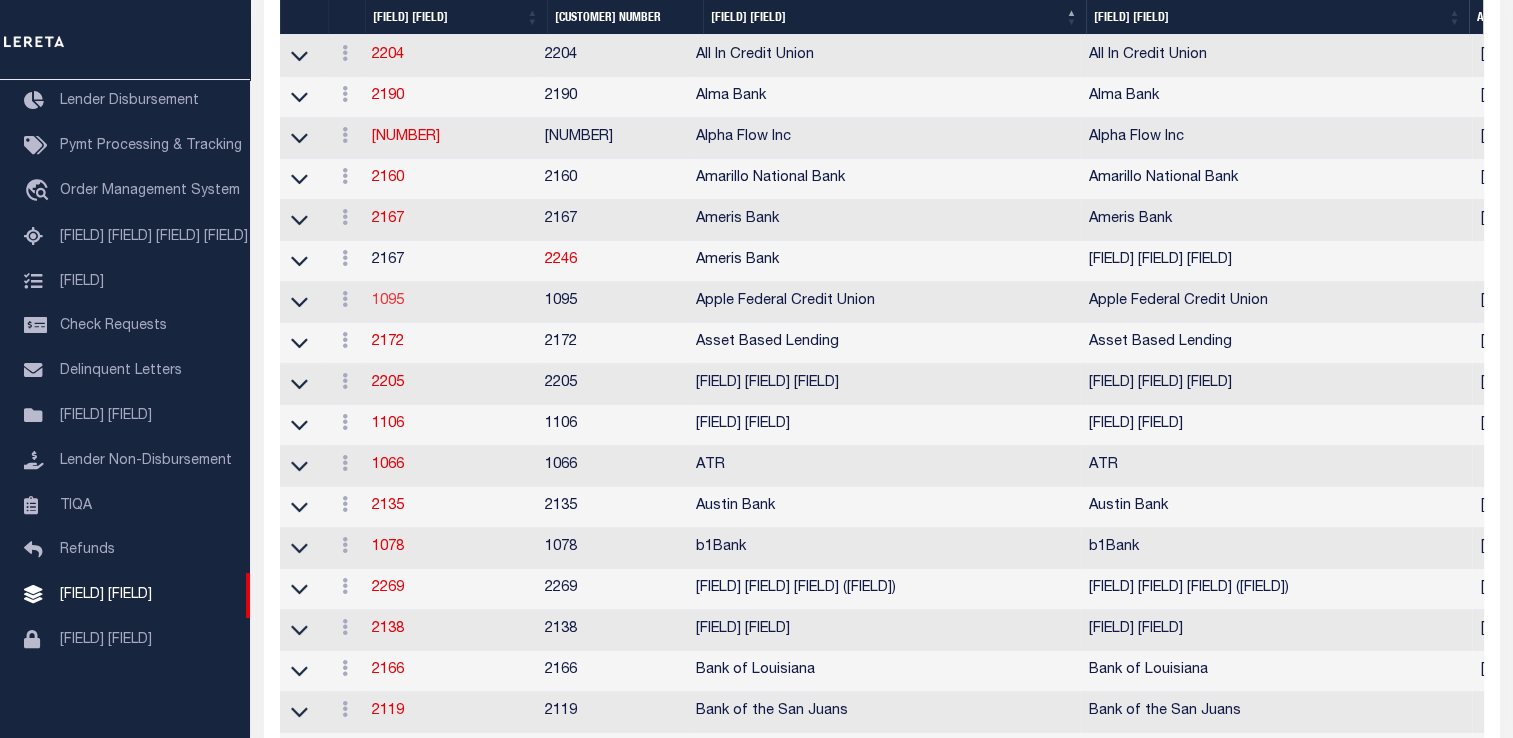 click on "1095" at bounding box center (0, 0) 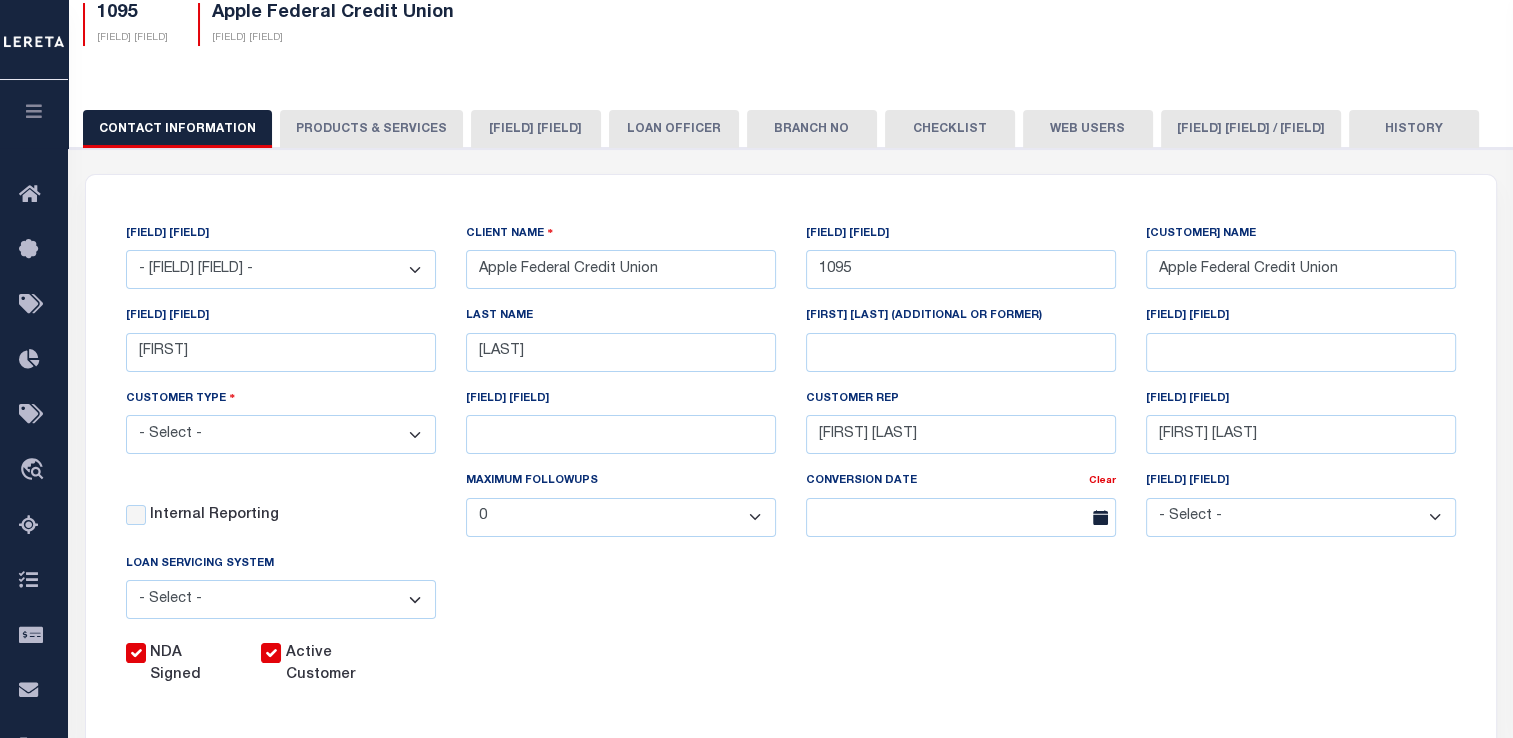 scroll, scrollTop: 0, scrollLeft: 0, axis: both 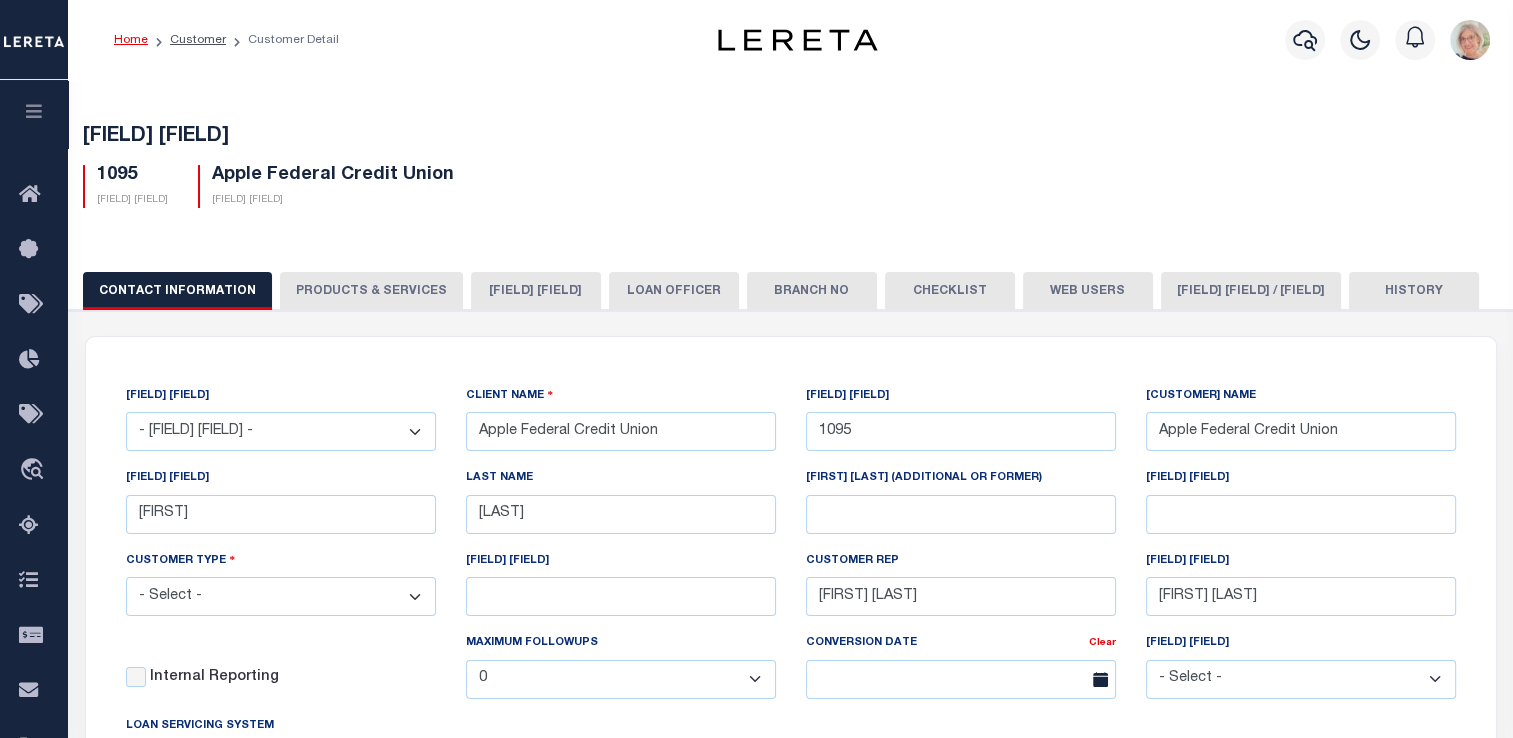 click on "Web Users" at bounding box center [1088, 291] 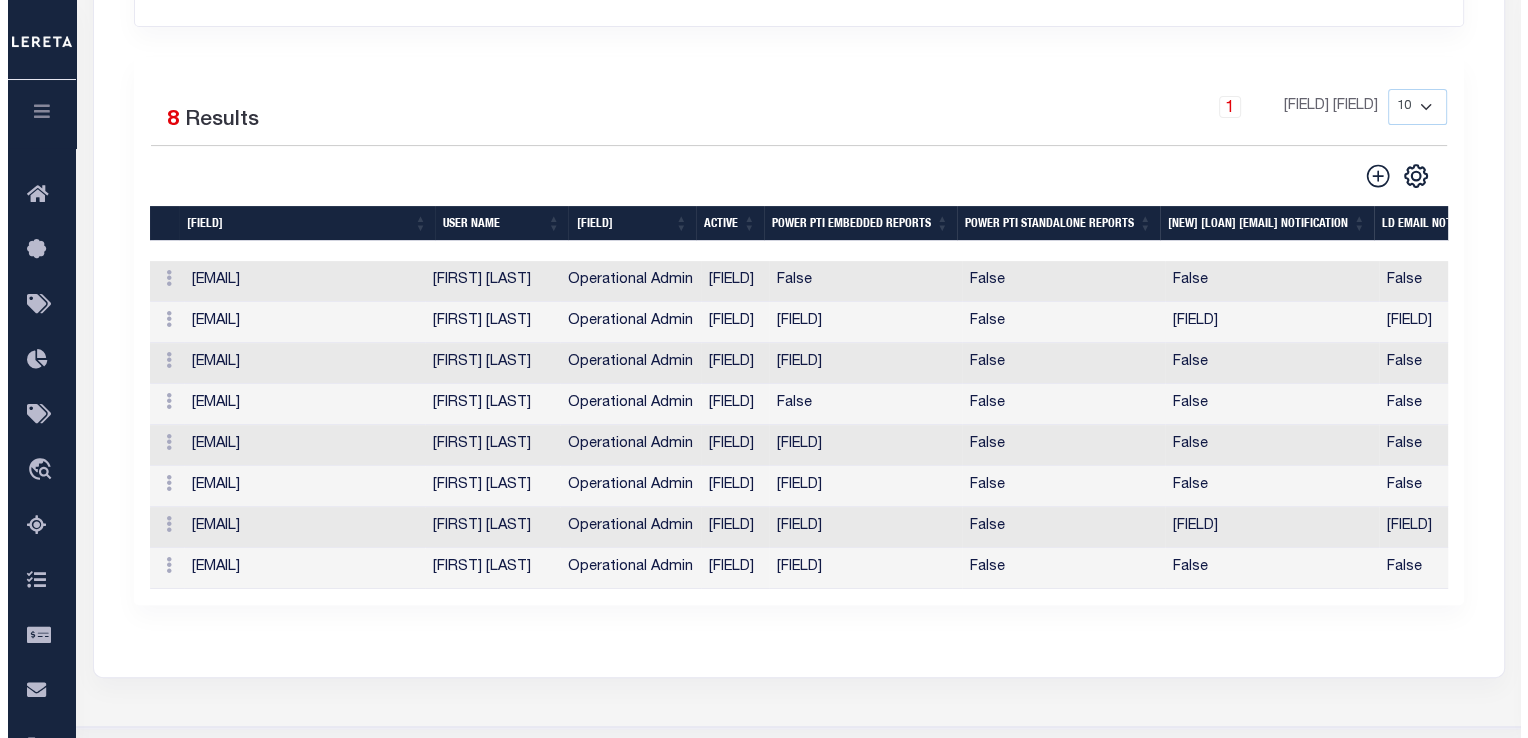 scroll, scrollTop: 500, scrollLeft: 0, axis: vertical 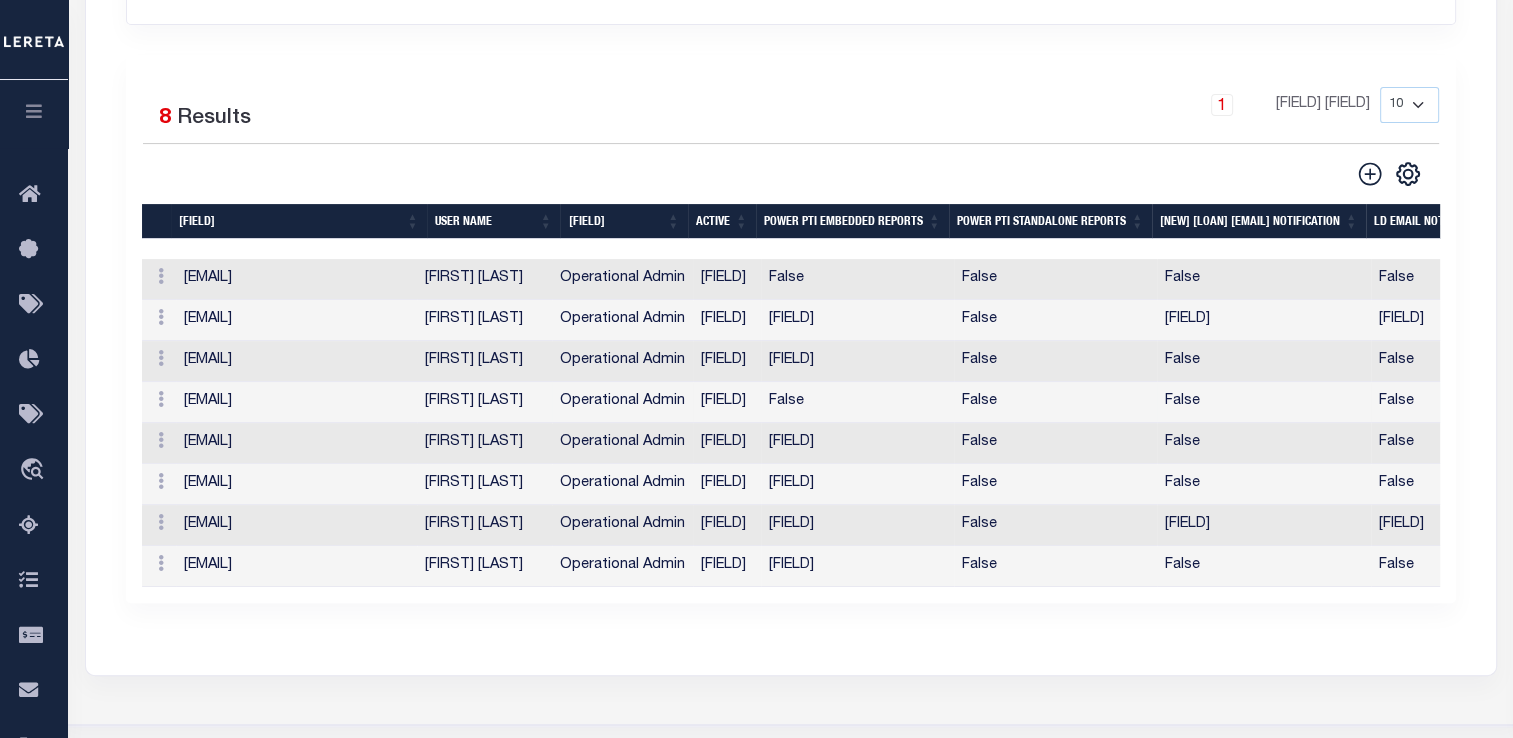 drag, startPoint x: 473, startPoint y: 403, endPoint x: 599, endPoint y: 401, distance: 126.01587 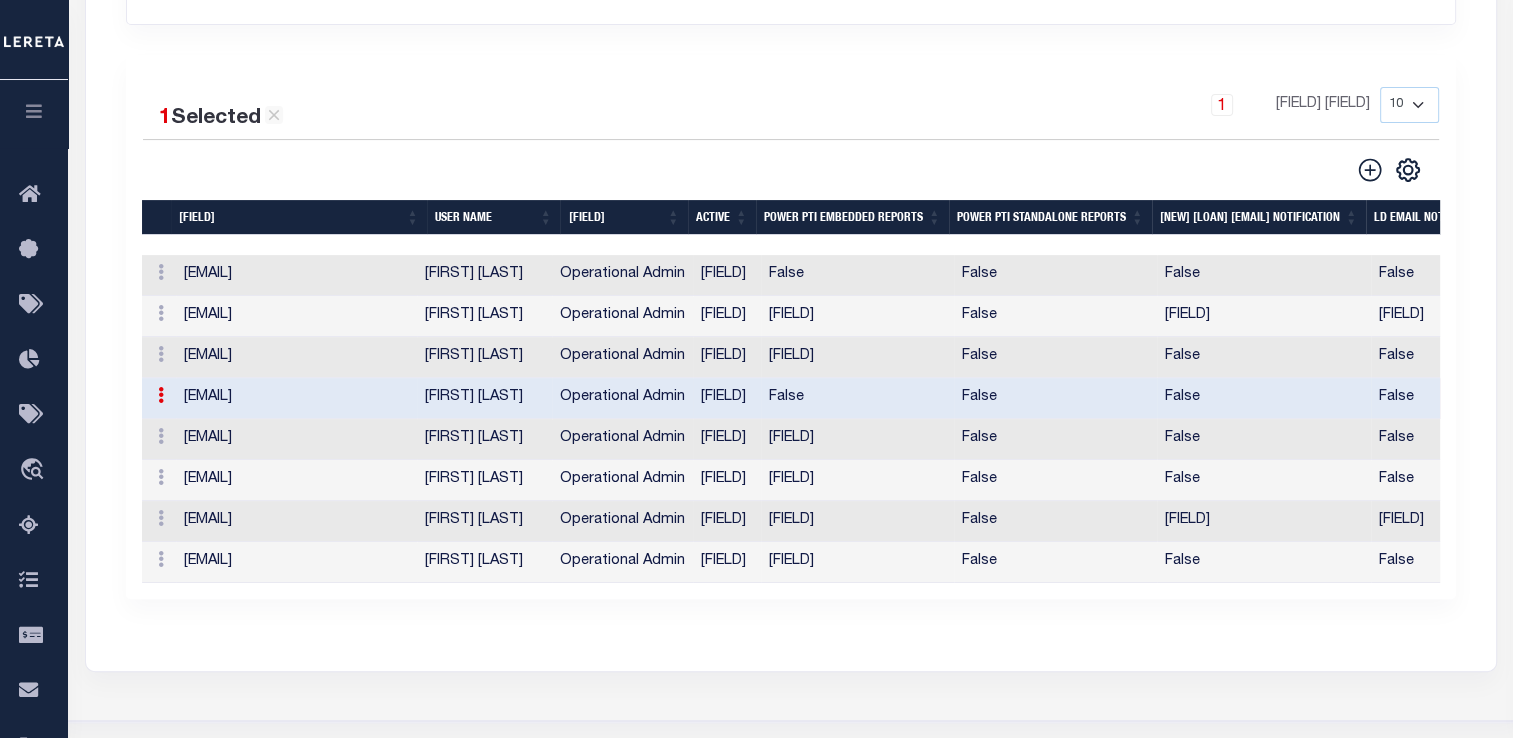 copy on "[FIRST] [LAST]" 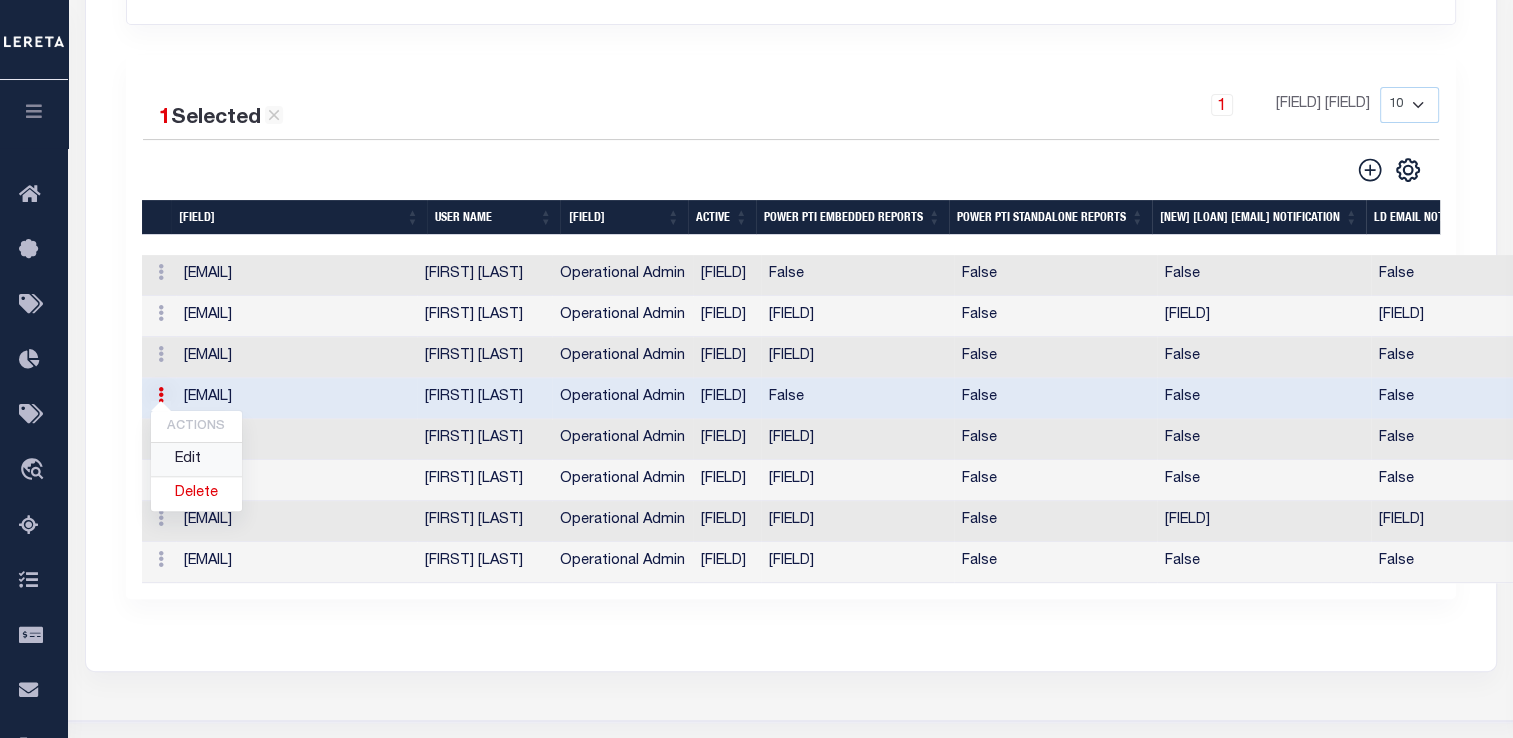 click on "Edit" at bounding box center (196, 459) 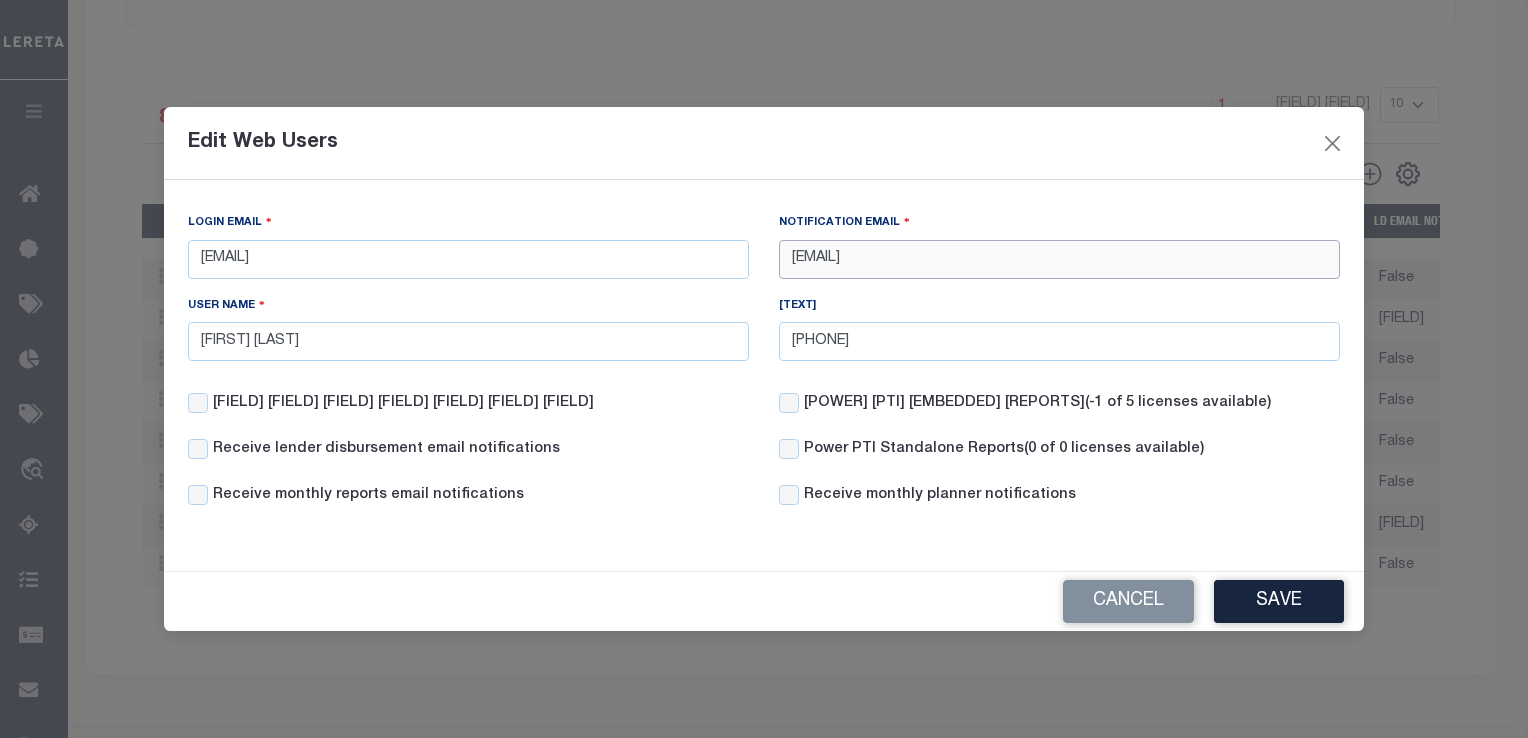 drag, startPoint x: 960, startPoint y: 259, endPoint x: 780, endPoint y: 267, distance: 180.17769 